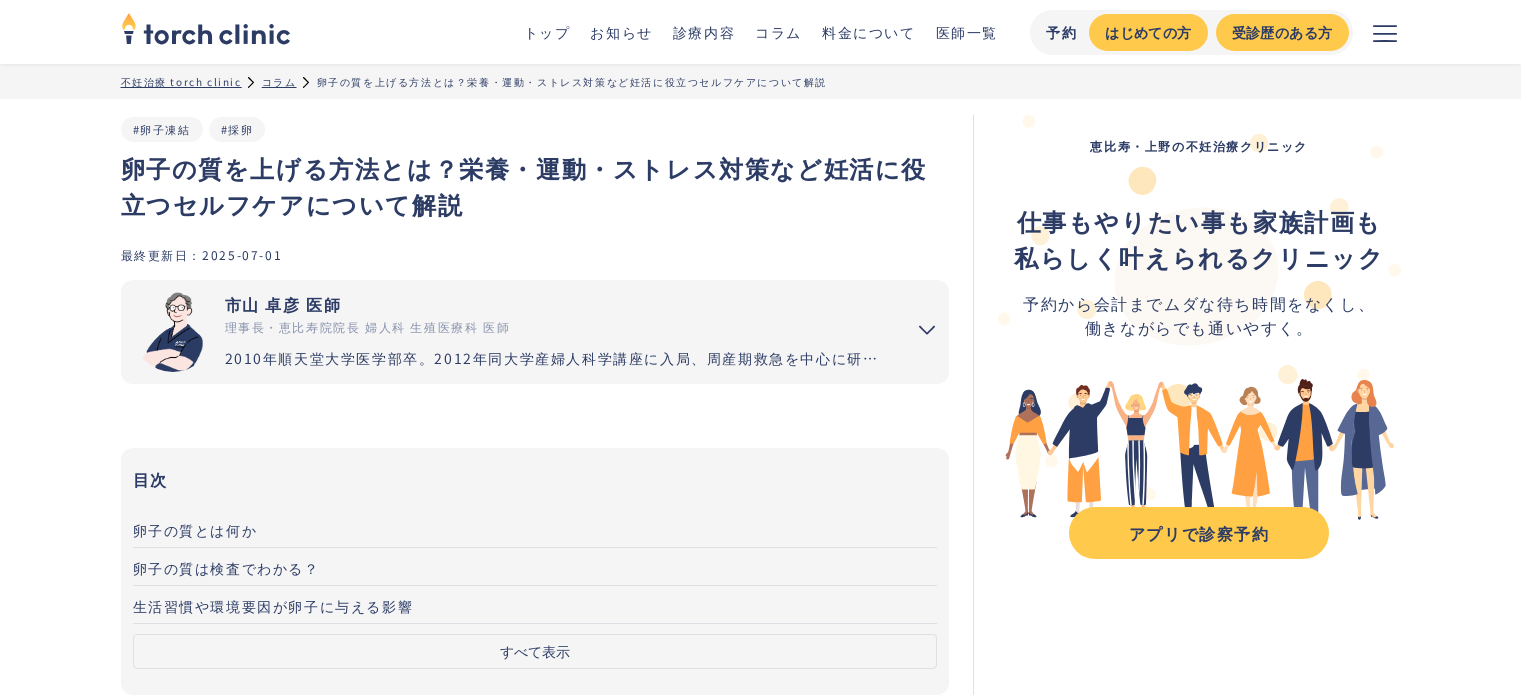 scroll, scrollTop: 2200, scrollLeft: 0, axis: vertical 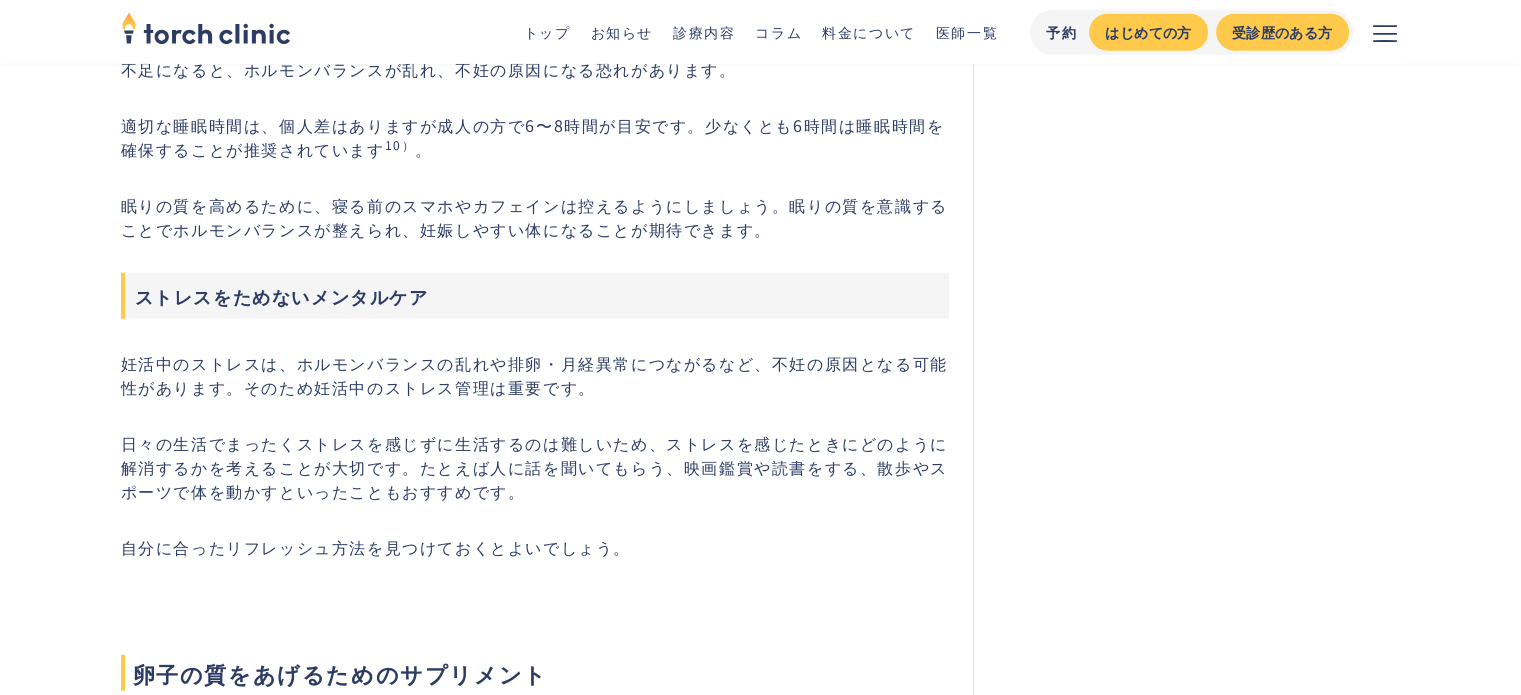 click on "妊活中のストレスは、ホルモンバランスの乱れや排卵・月経異常につながるなど、不妊の原因となる可能性があります。そのため妊活中のストレス管理は重要です。" at bounding box center [535, 375] 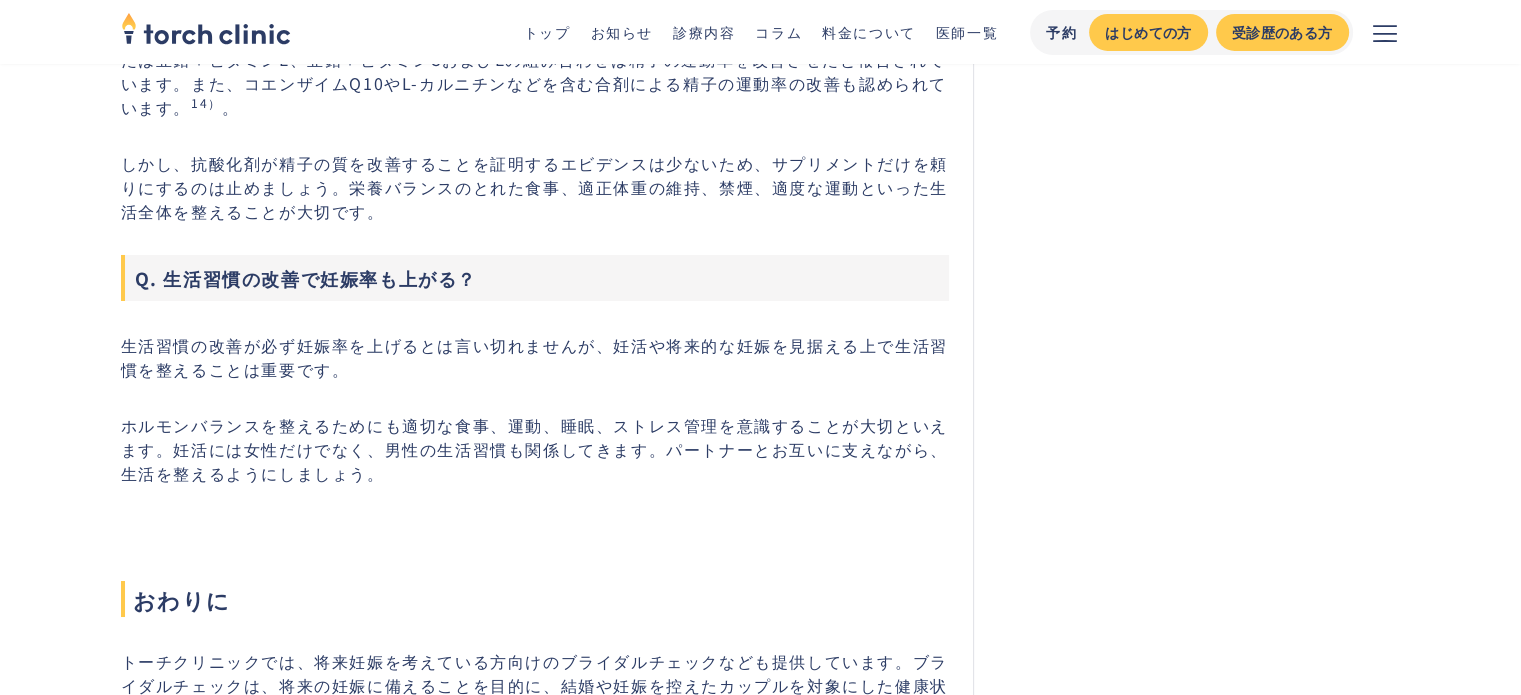 scroll, scrollTop: 7256, scrollLeft: 0, axis: vertical 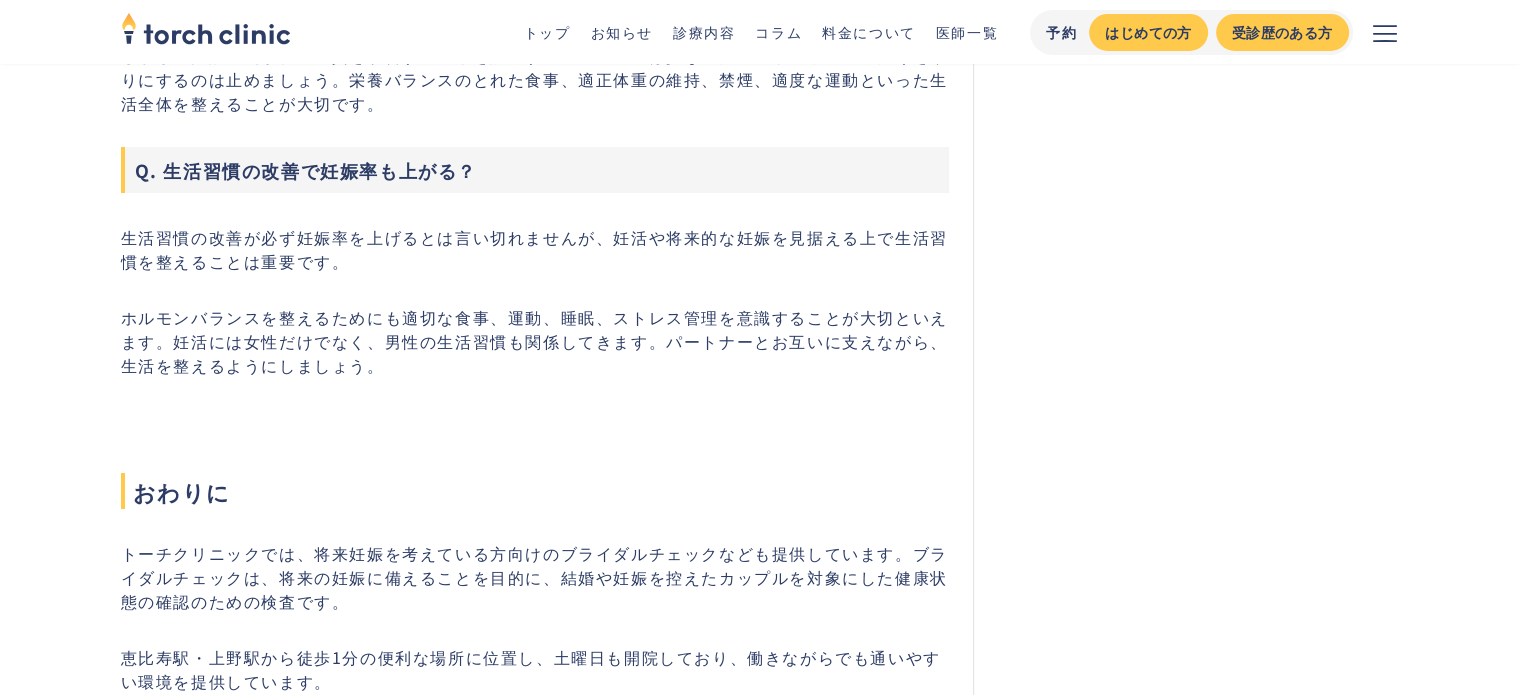 drag, startPoint x: 943, startPoint y: 419, endPoint x: 976, endPoint y: 427, distance: 33.955853 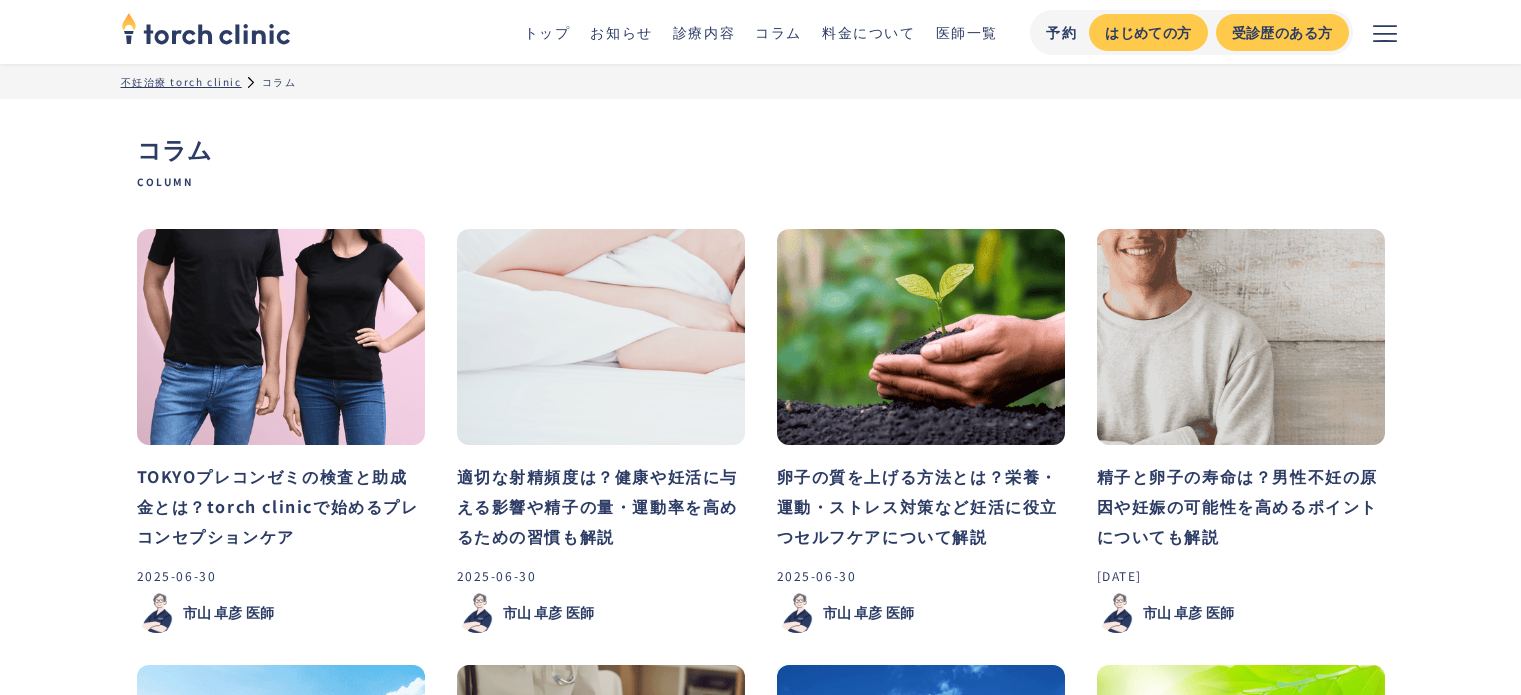 scroll, scrollTop: 0, scrollLeft: 0, axis: both 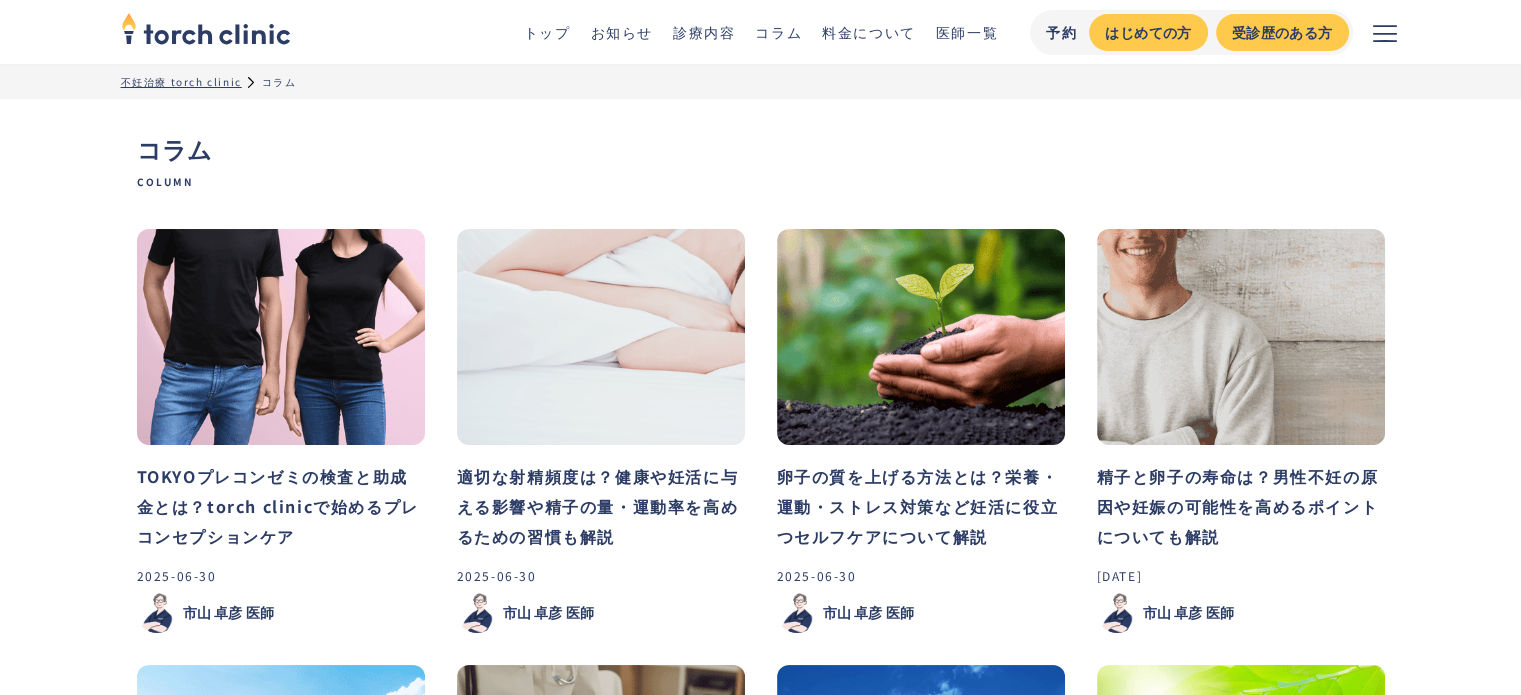 click at bounding box center (1385, 33) 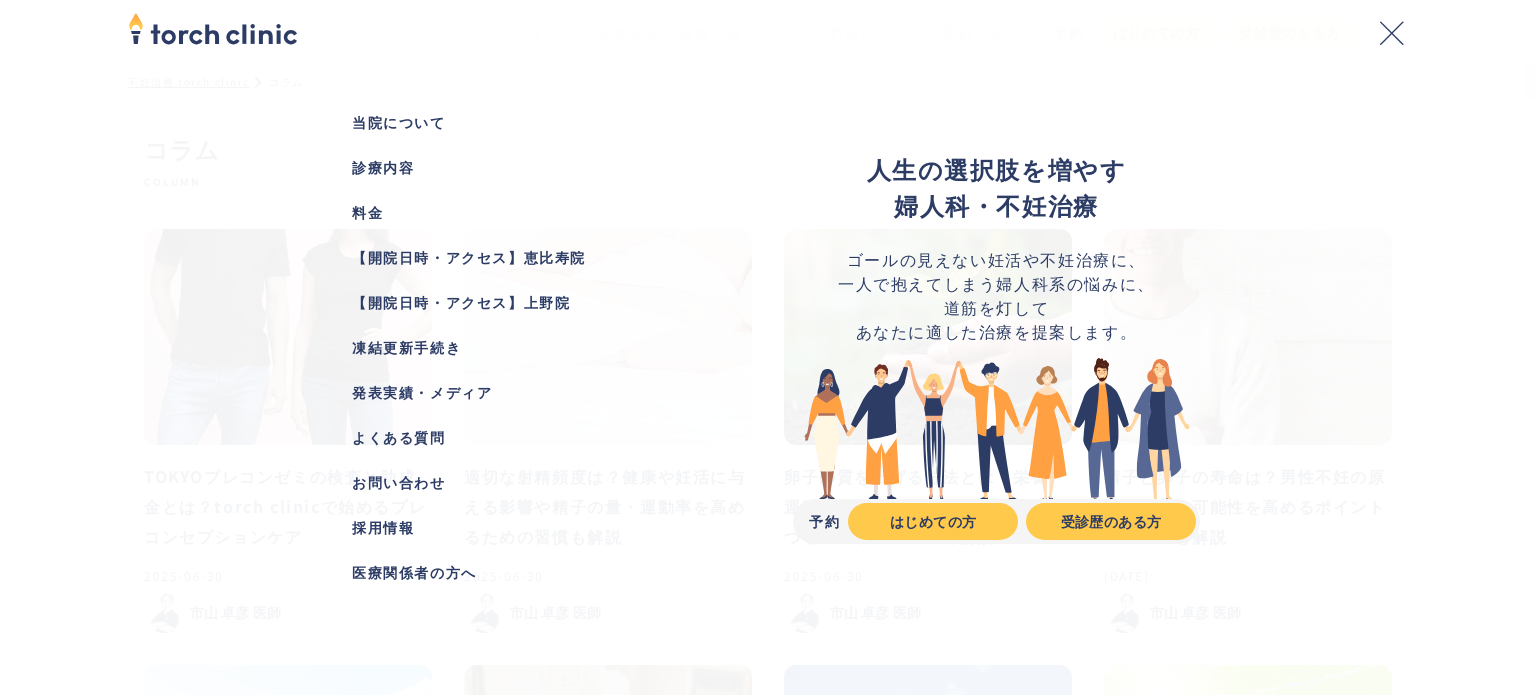 click on "発表実績・メディア" at bounding box center (539, 392) 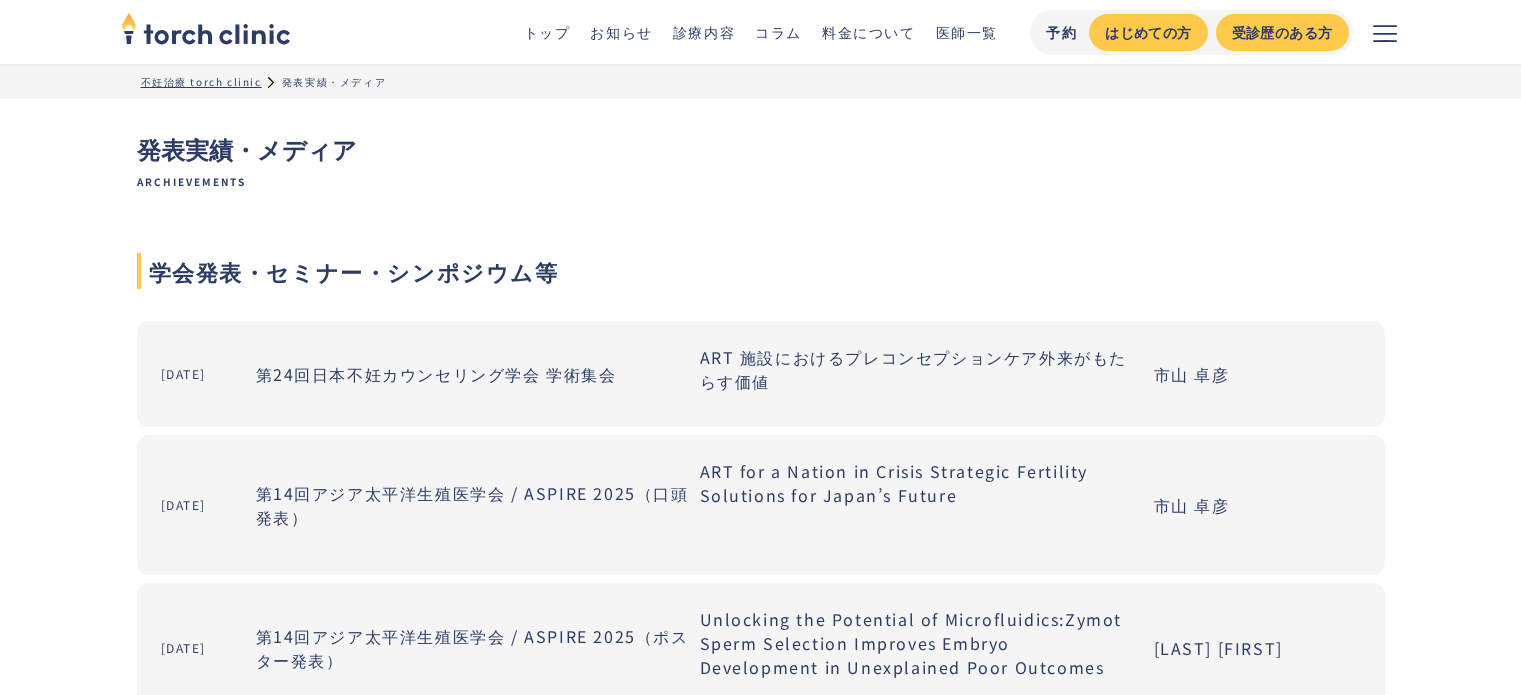scroll, scrollTop: 0, scrollLeft: 0, axis: both 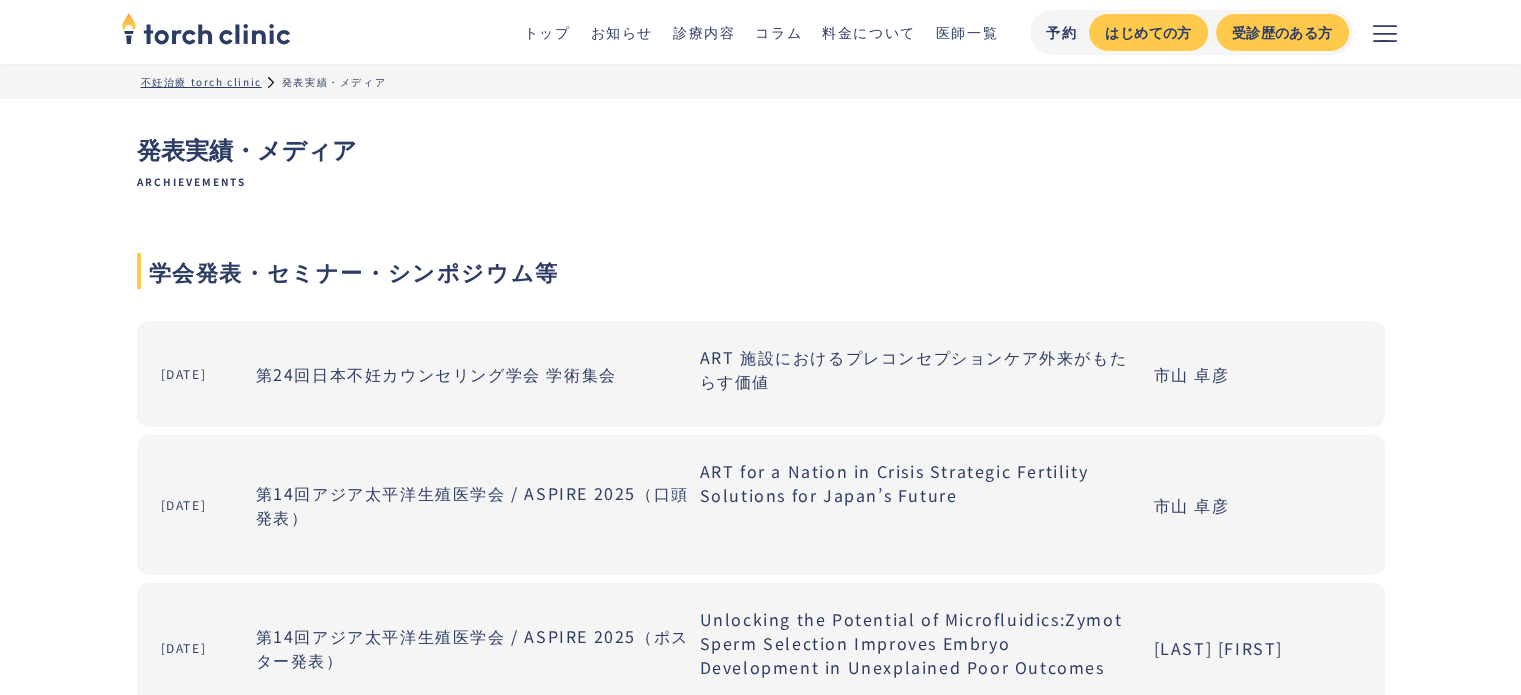 click on "医師一覧" at bounding box center [967, 32] 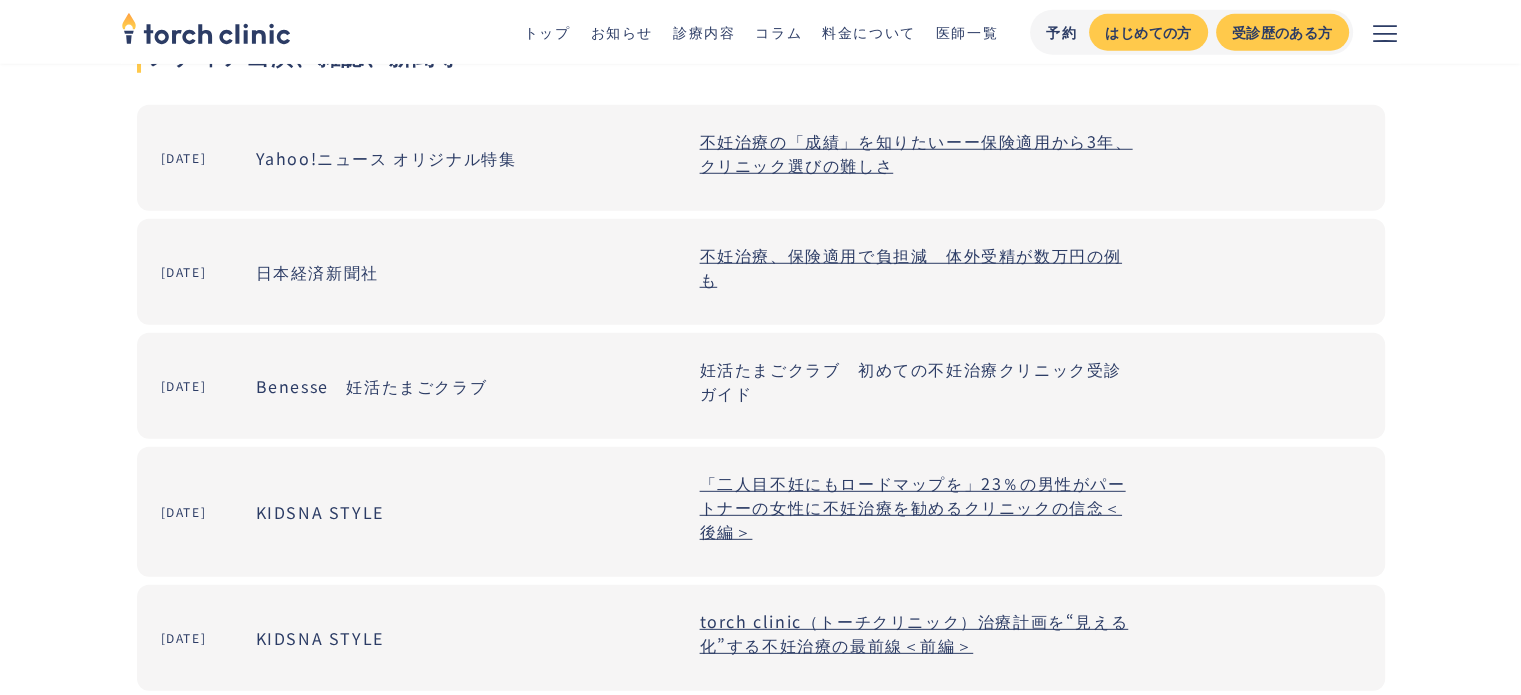 scroll, scrollTop: 5600, scrollLeft: 0, axis: vertical 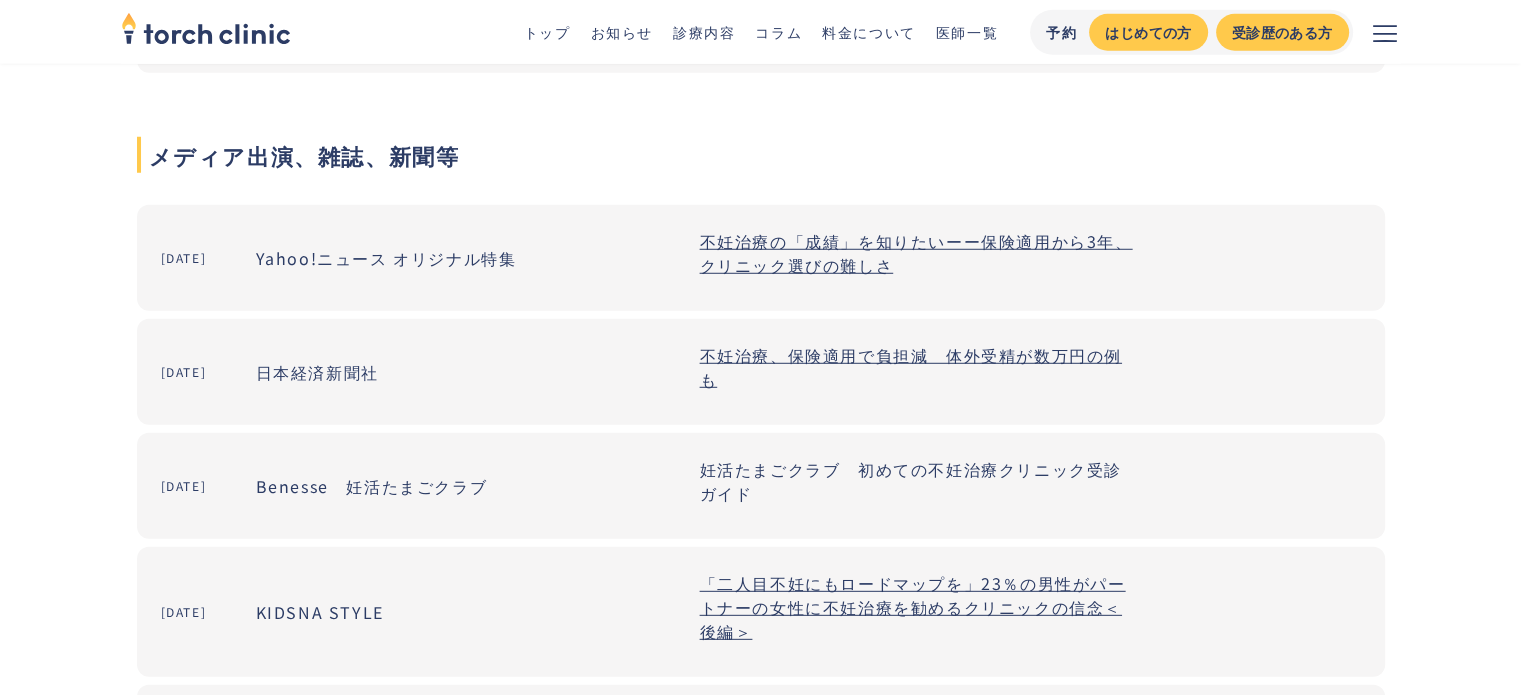 click on "不妊治療、保険適用で負担減　体外受精が数万円の例も" at bounding box center [911, 367] 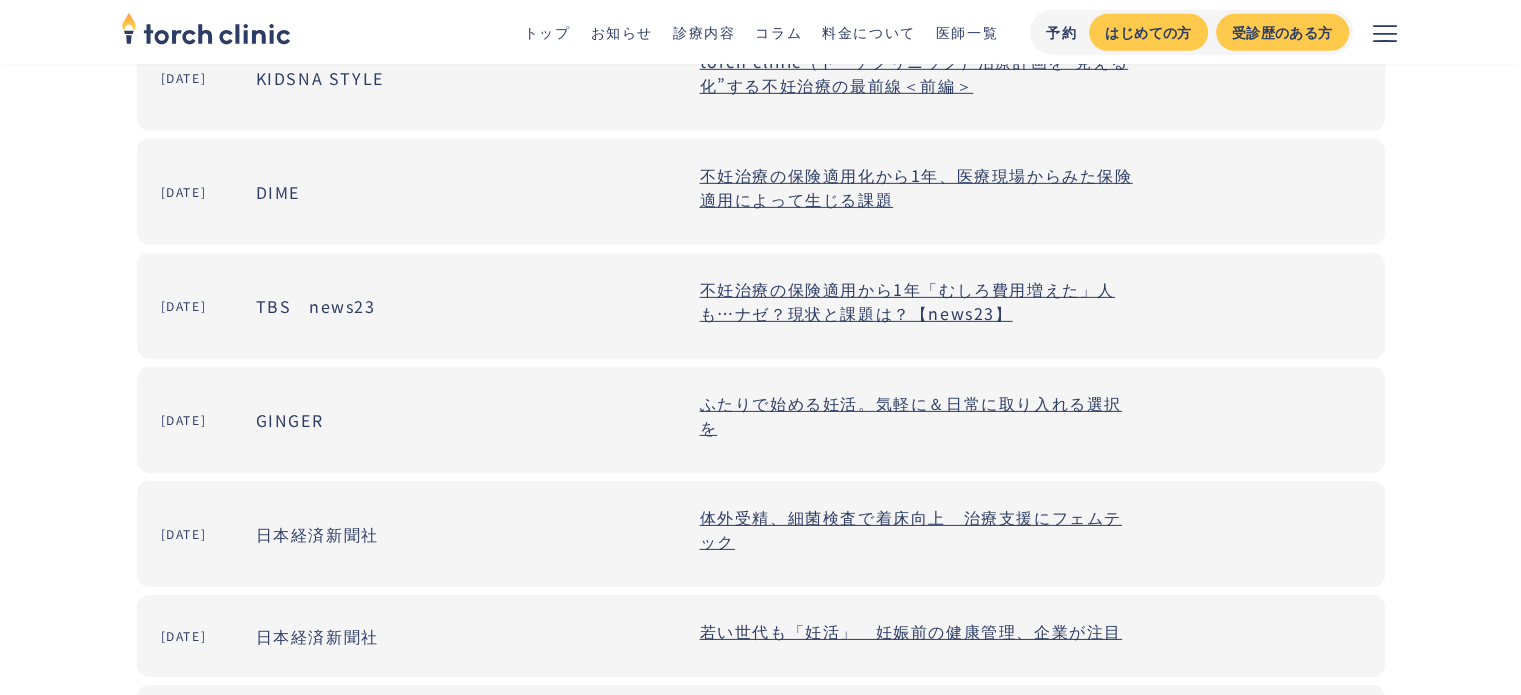scroll, scrollTop: 6500, scrollLeft: 0, axis: vertical 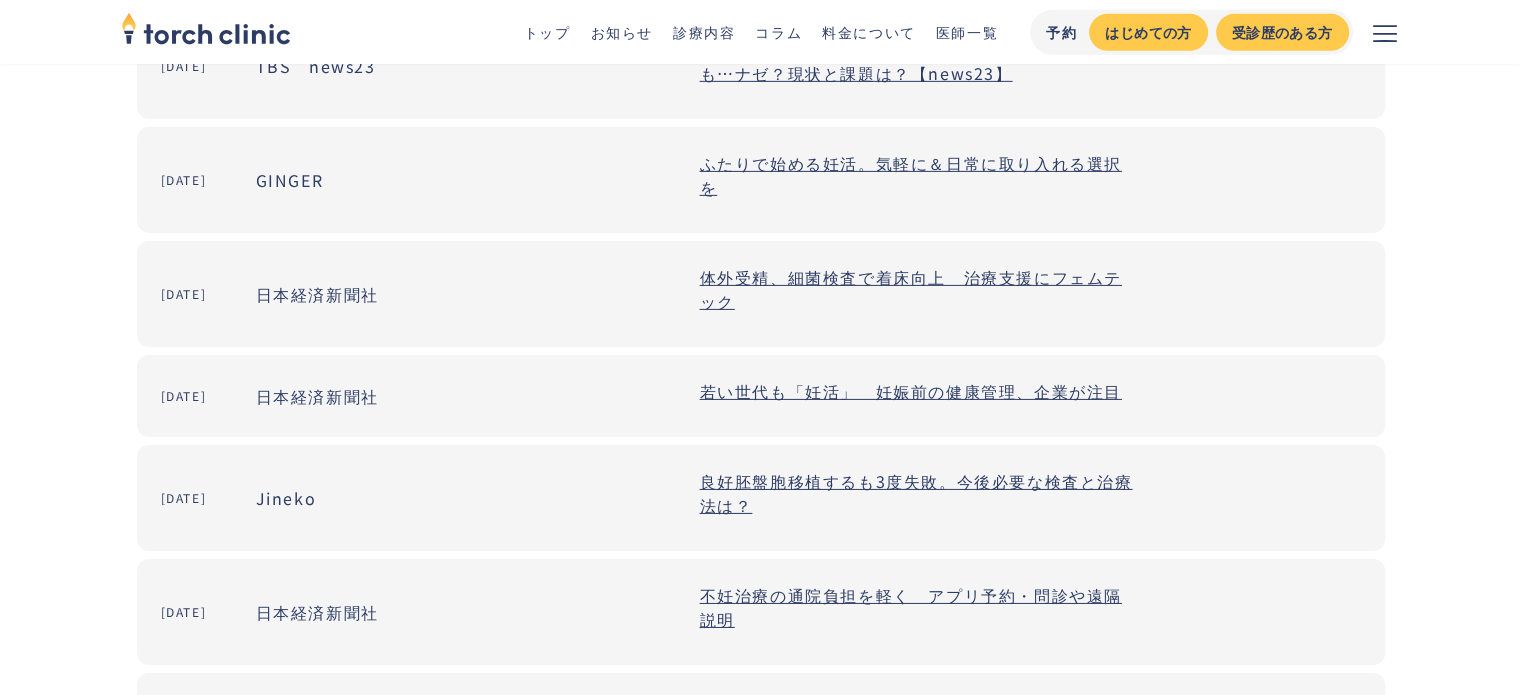 click on "診療内容" at bounding box center (704, 32) 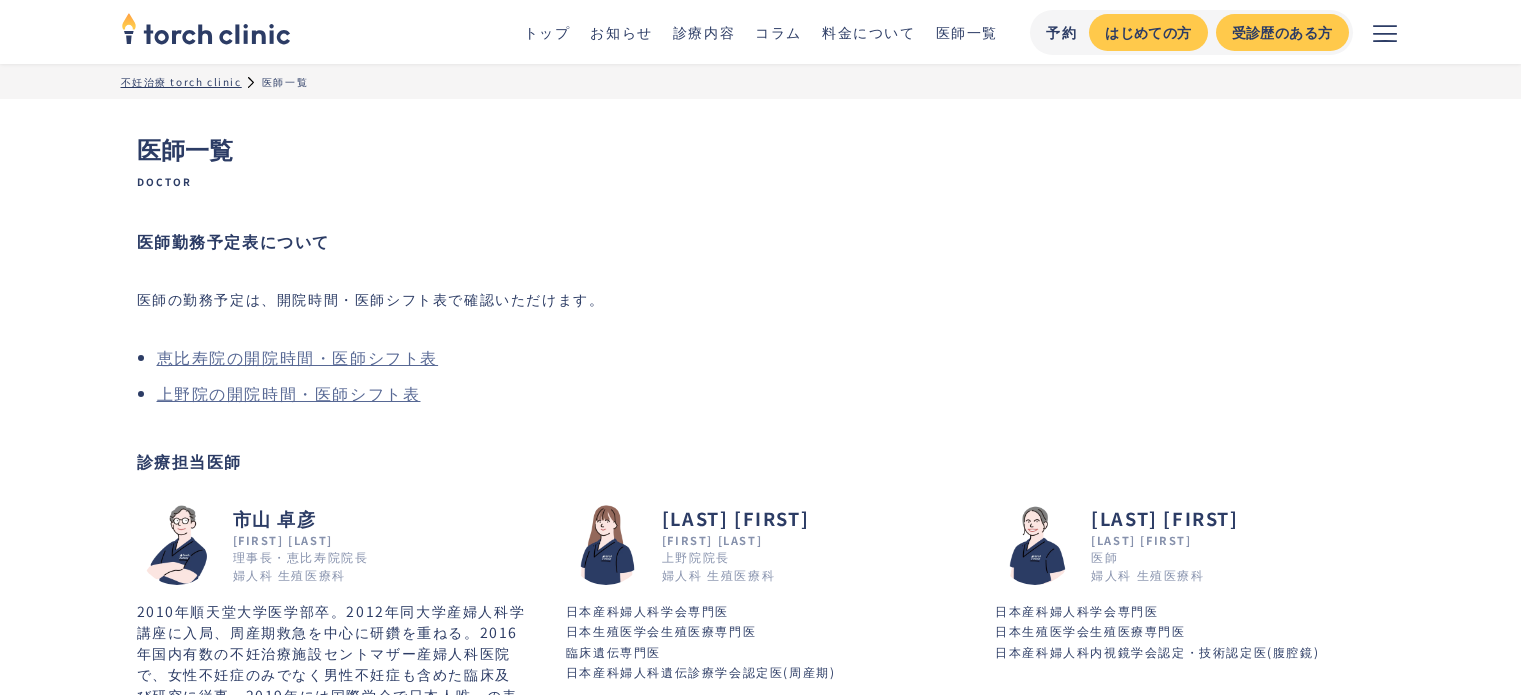 scroll, scrollTop: 0, scrollLeft: 0, axis: both 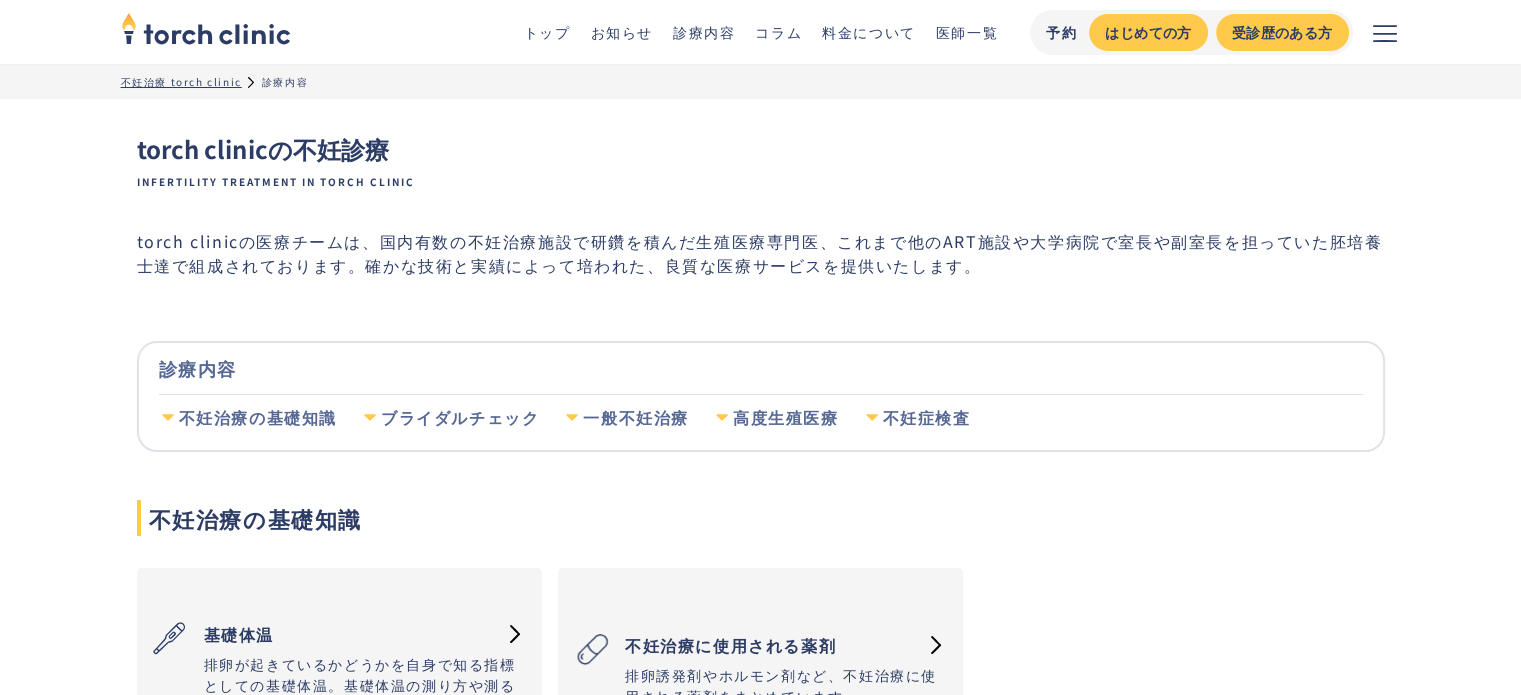 click on "ブライダルチェック" at bounding box center (460, 418) 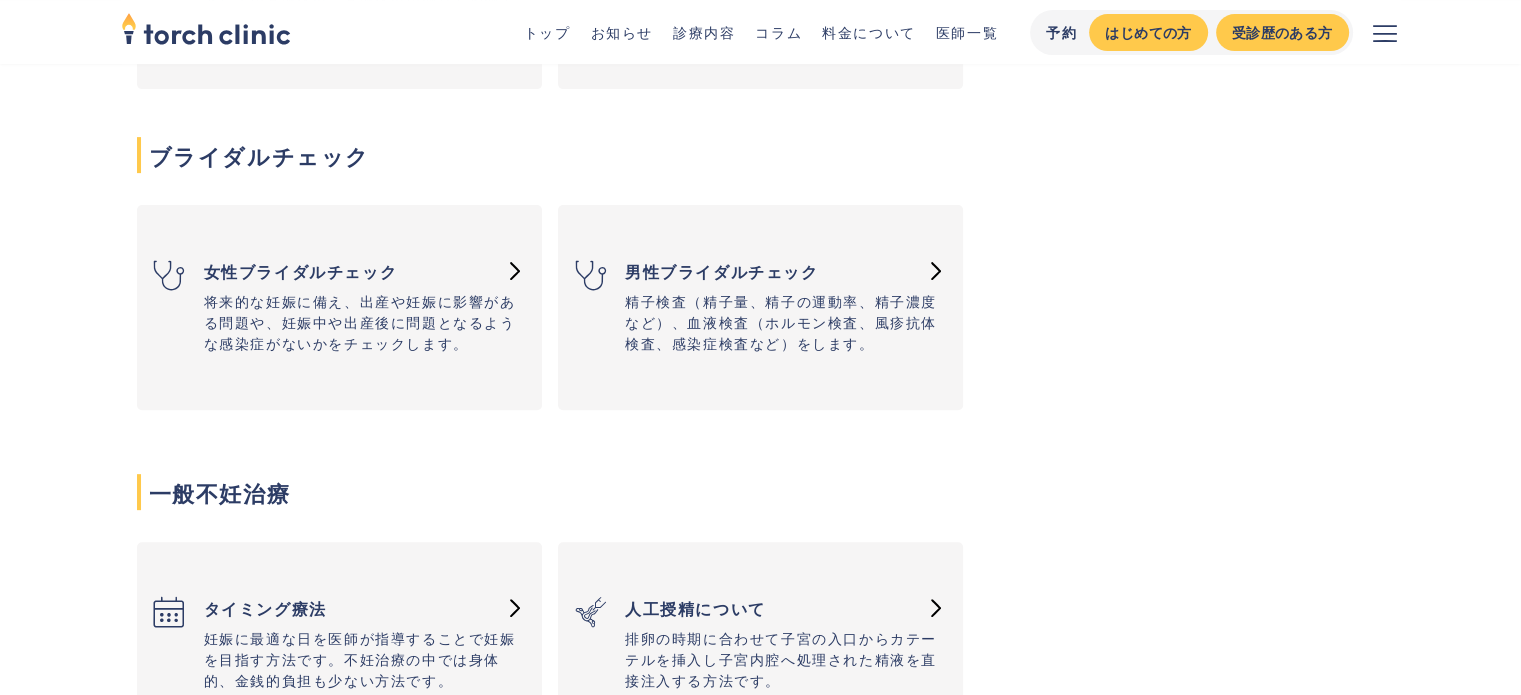 scroll, scrollTop: 692, scrollLeft: 0, axis: vertical 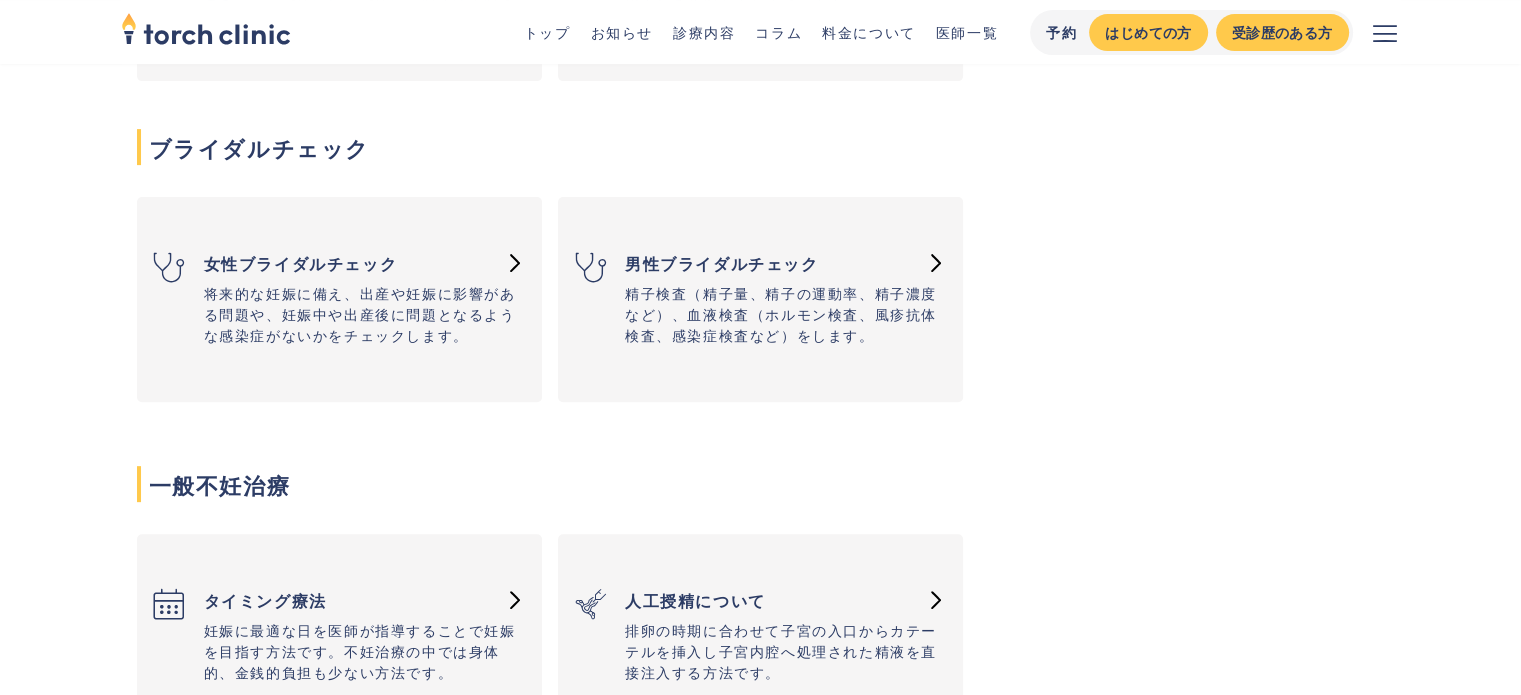 click on "将来的な妊娠に備え、出産や妊娠に影響がある問題や、妊娠中や出産後に問題となるような感染症がないかをチェックします。" at bounding box center [365, 314] 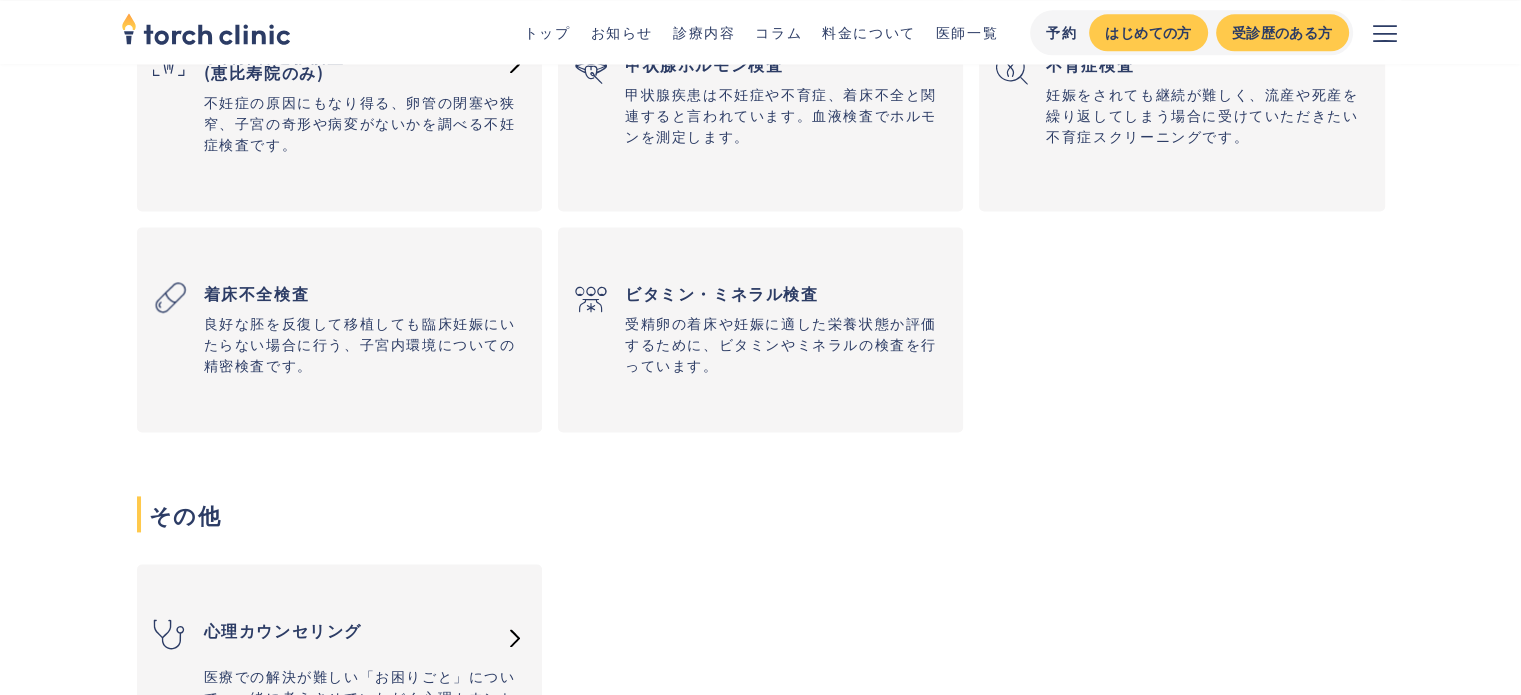 scroll, scrollTop: 2692, scrollLeft: 0, axis: vertical 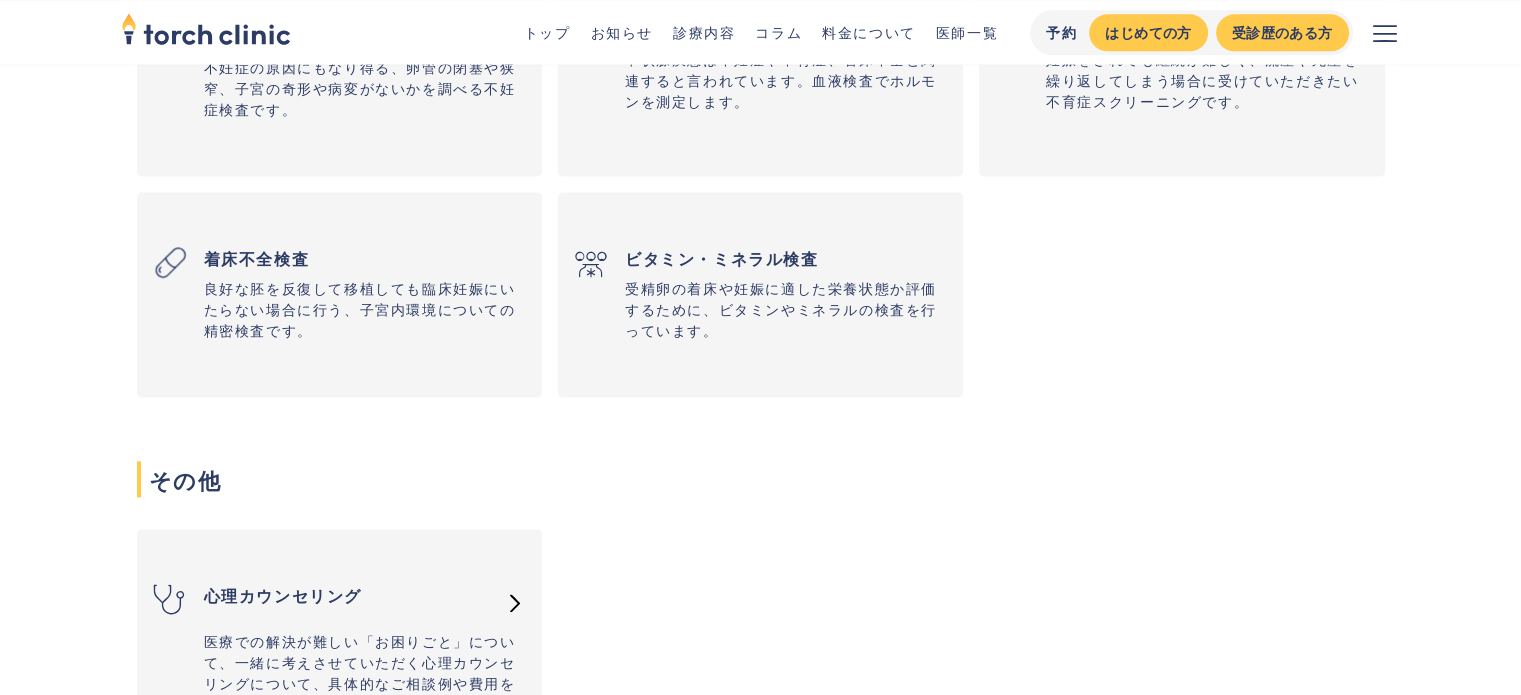 click on "ビタミン・ミネラル検査" at bounding box center [770, 258] 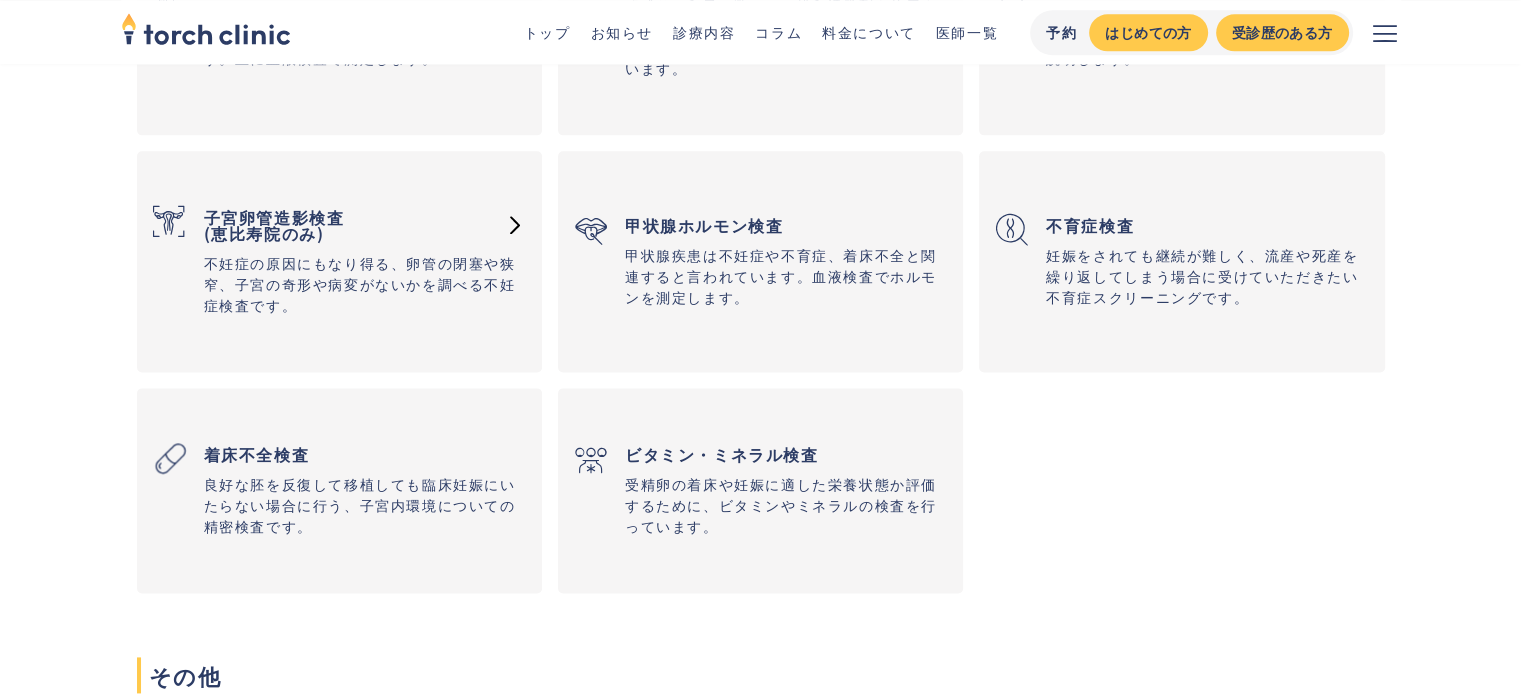 scroll, scrollTop: 2292, scrollLeft: 0, axis: vertical 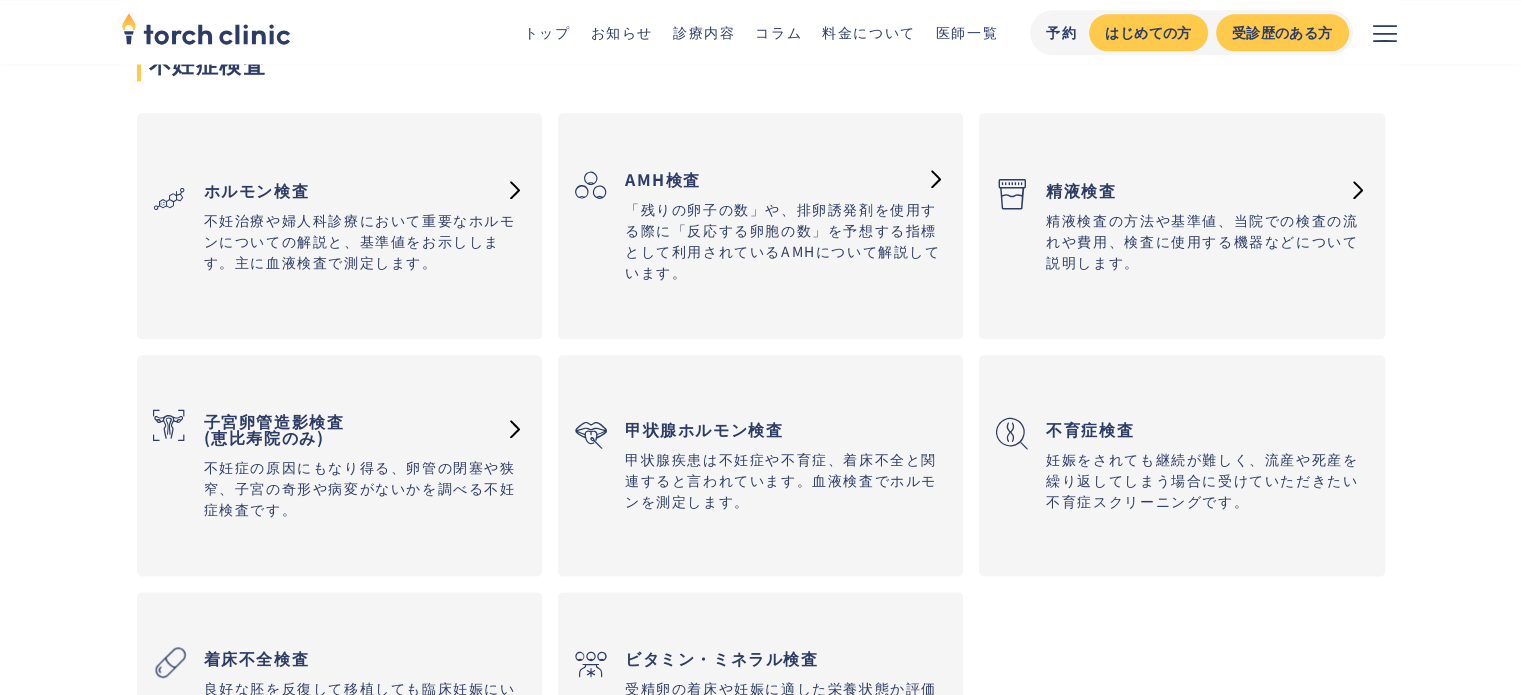 click on "精液検査の方法や基準値、当院での検査の流れや費用、検査に使用する機器などについて説明します。" at bounding box center [1207, 241] 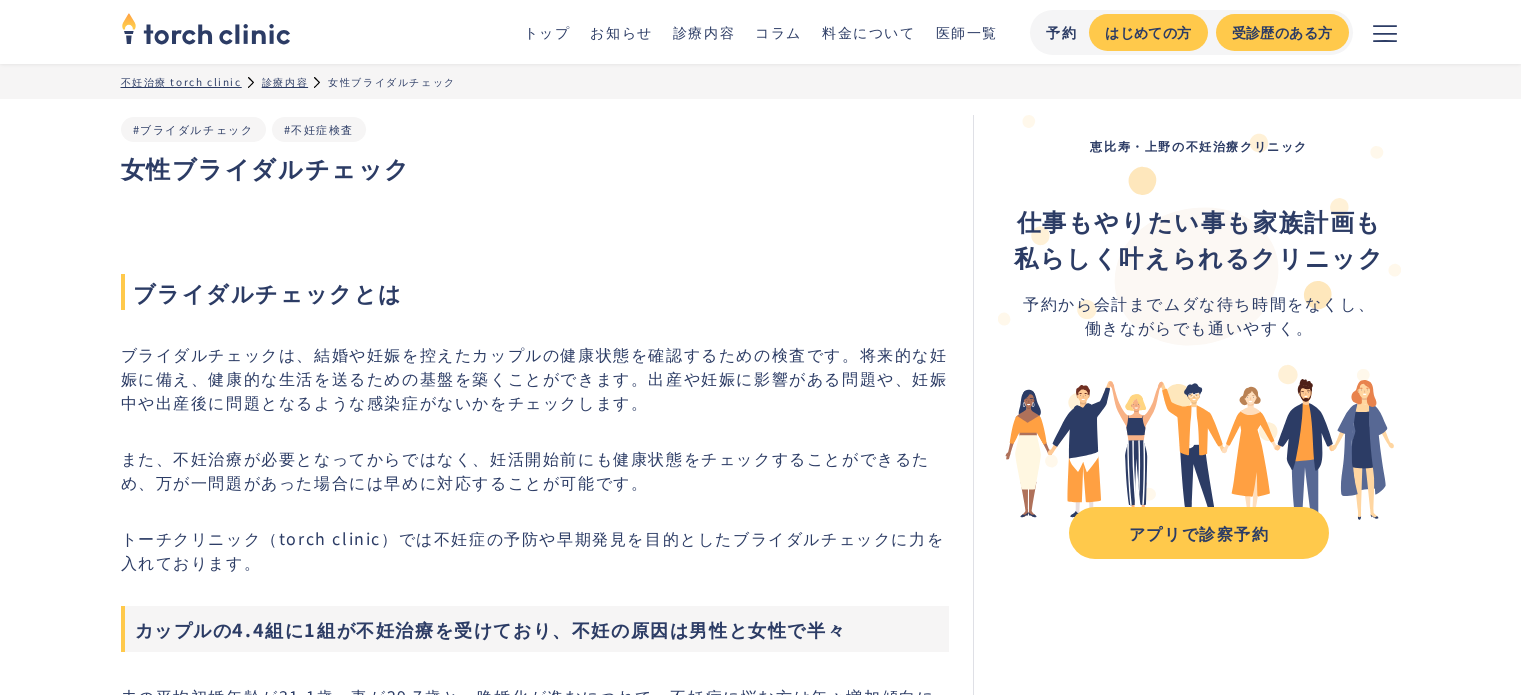 scroll, scrollTop: 0, scrollLeft: 0, axis: both 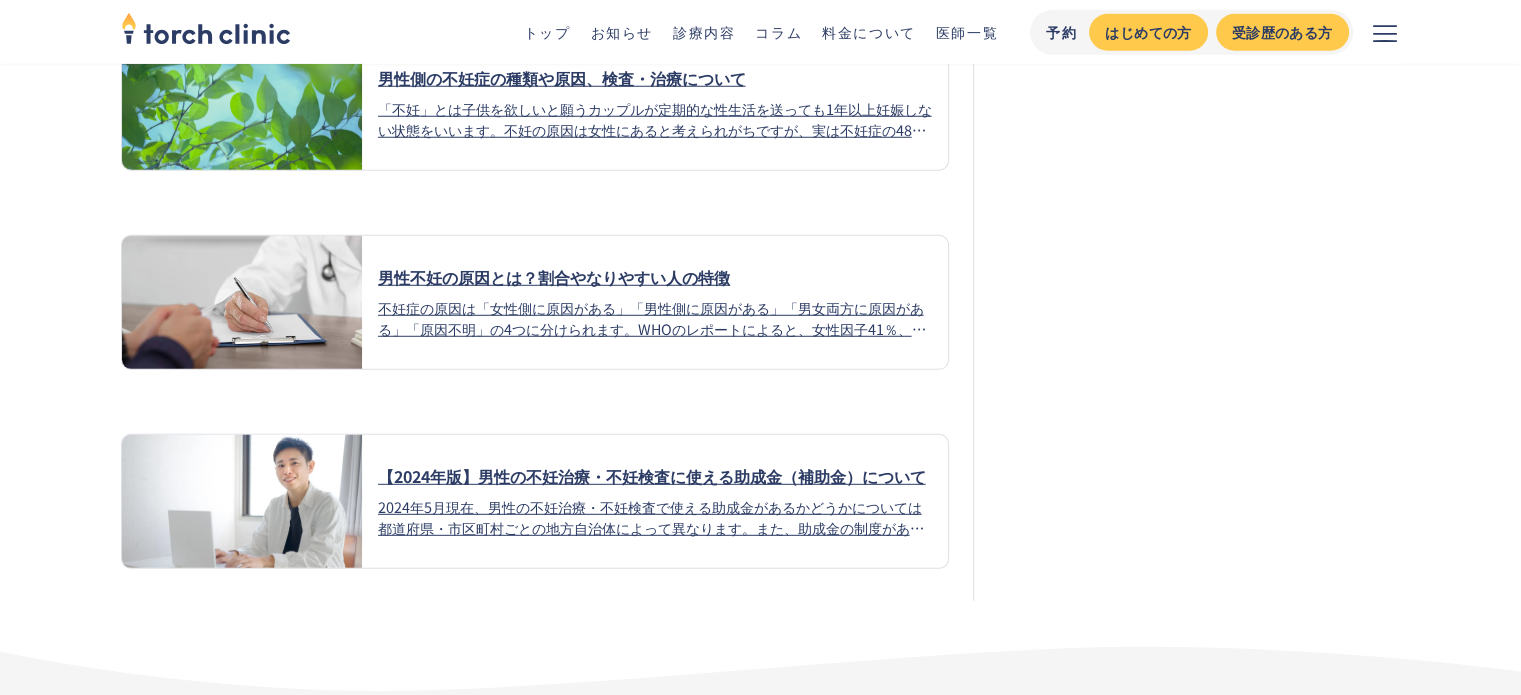 click on "コラム" at bounding box center [778, 32] 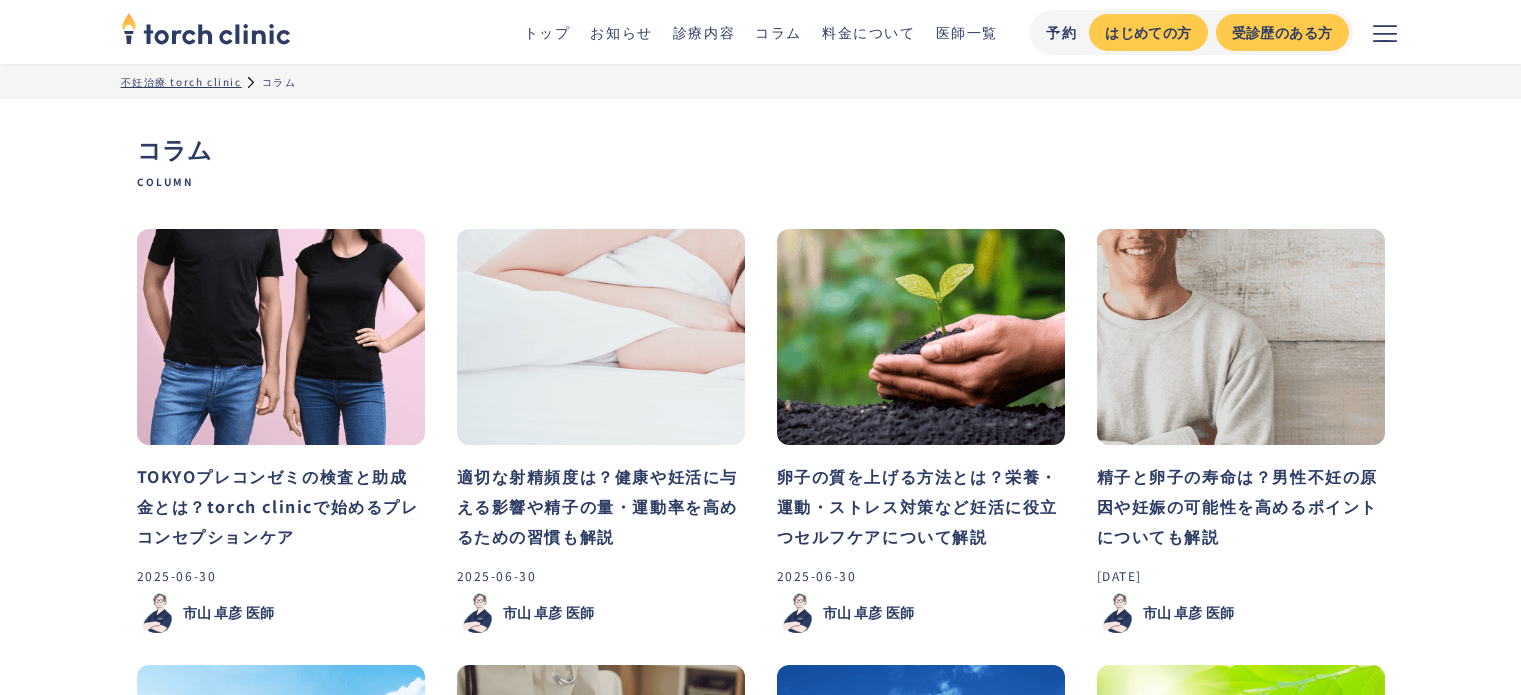 scroll, scrollTop: 0, scrollLeft: 0, axis: both 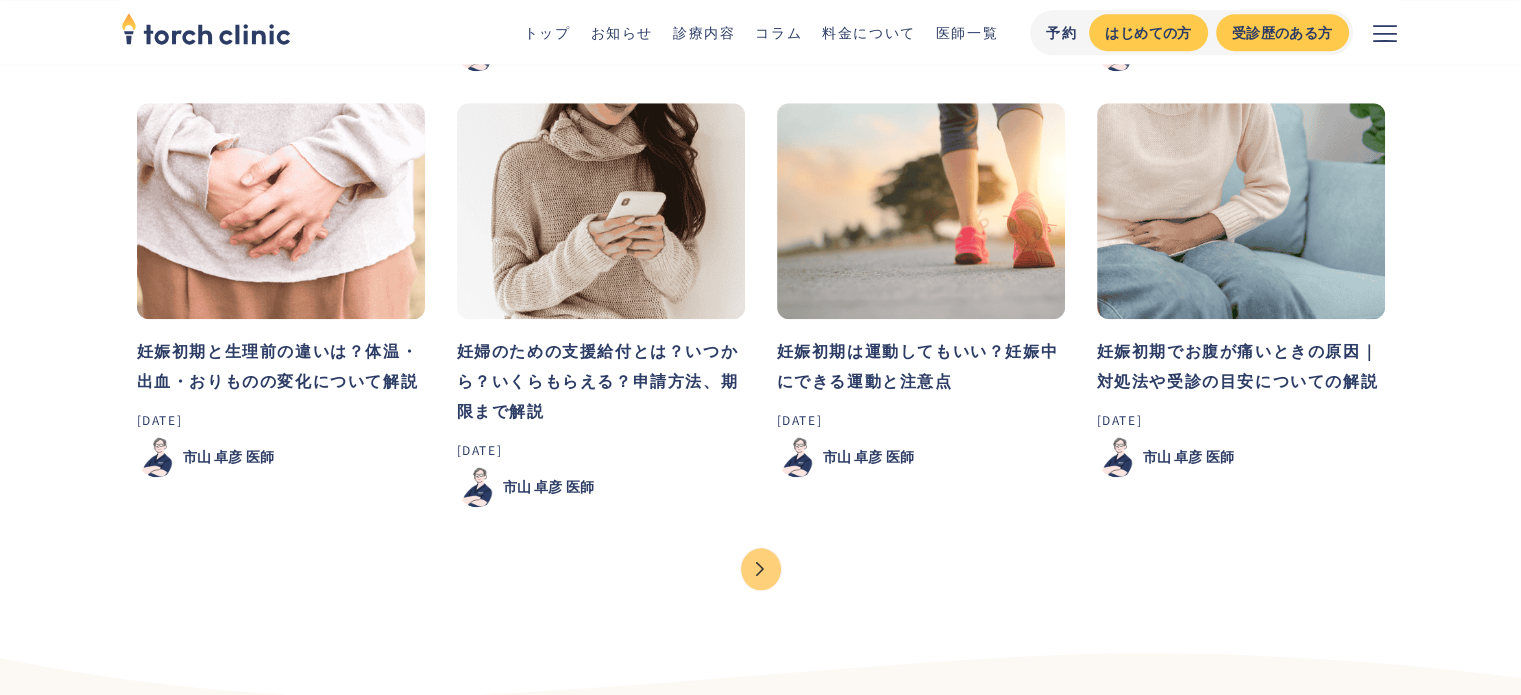 click at bounding box center [761, 569] 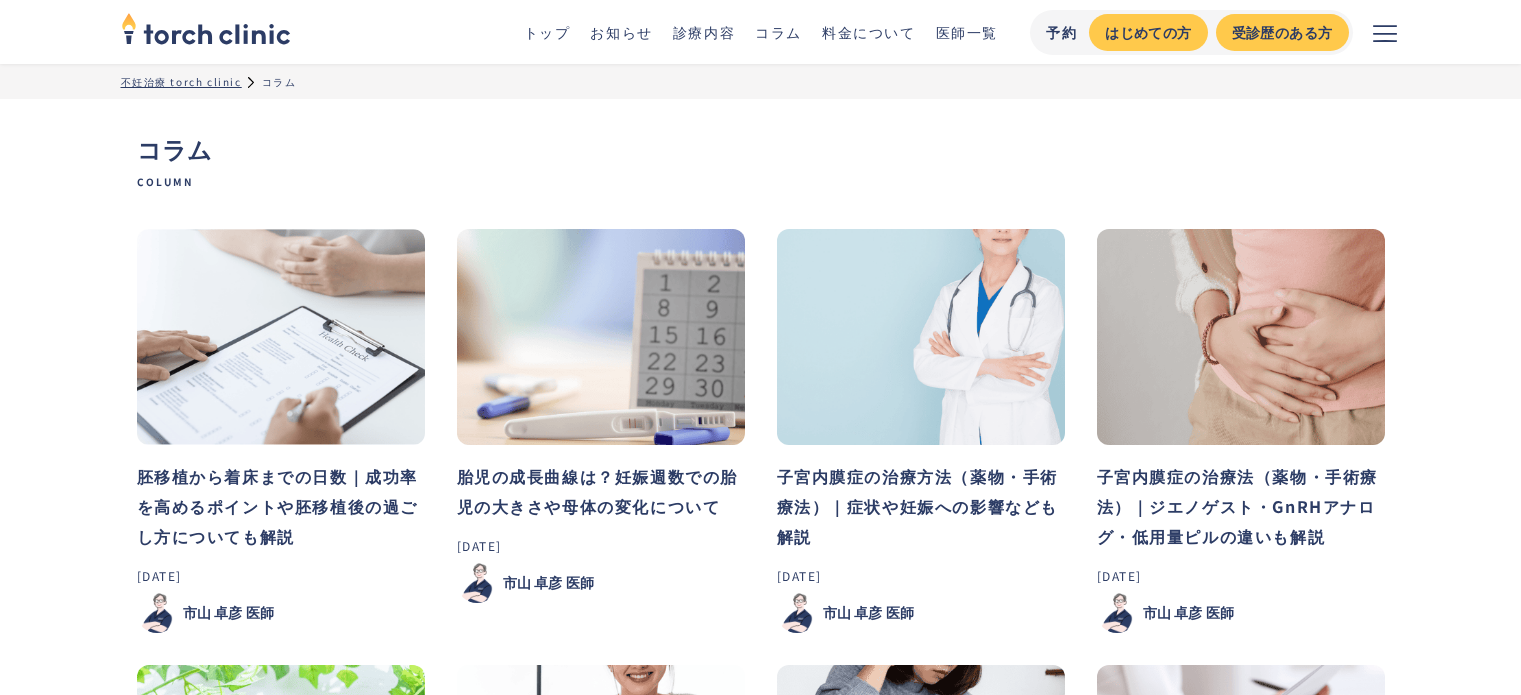 scroll, scrollTop: 0, scrollLeft: 0, axis: both 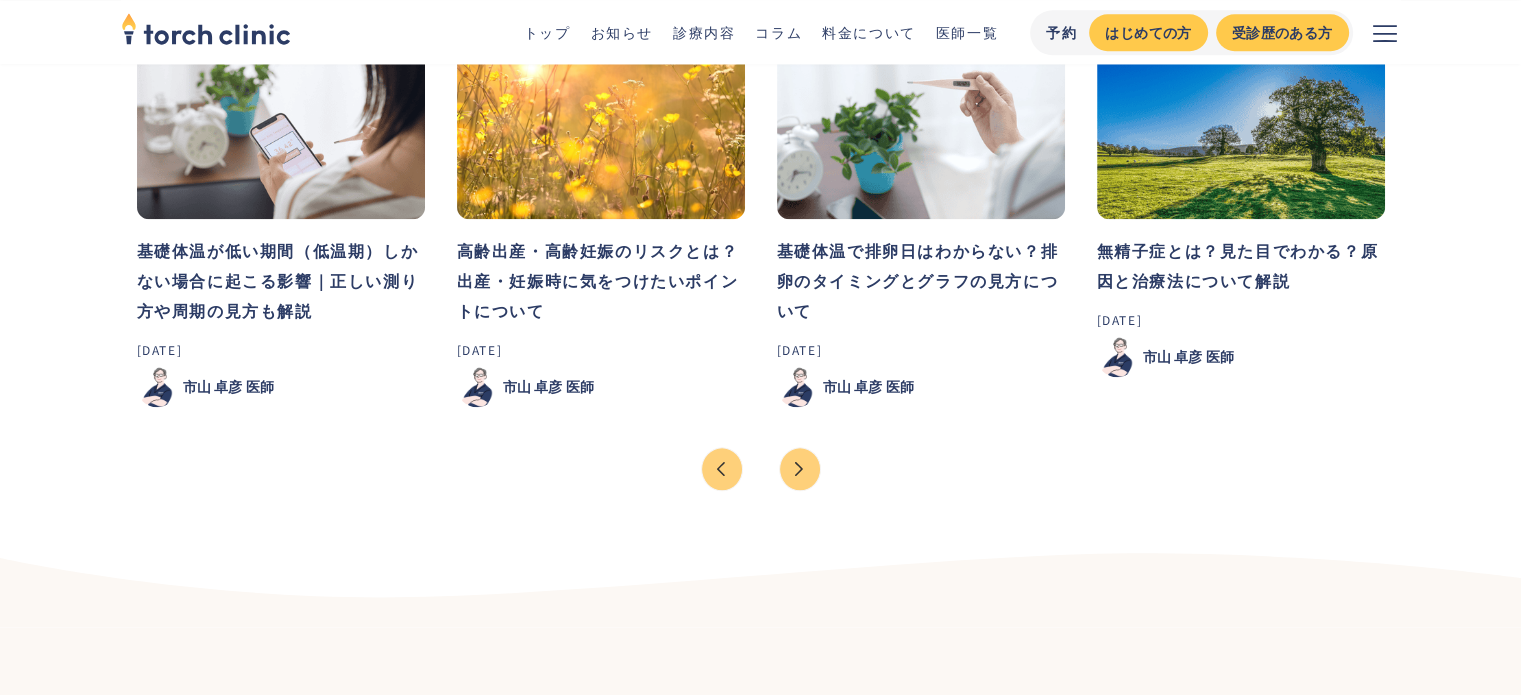 click at bounding box center [800, 469] 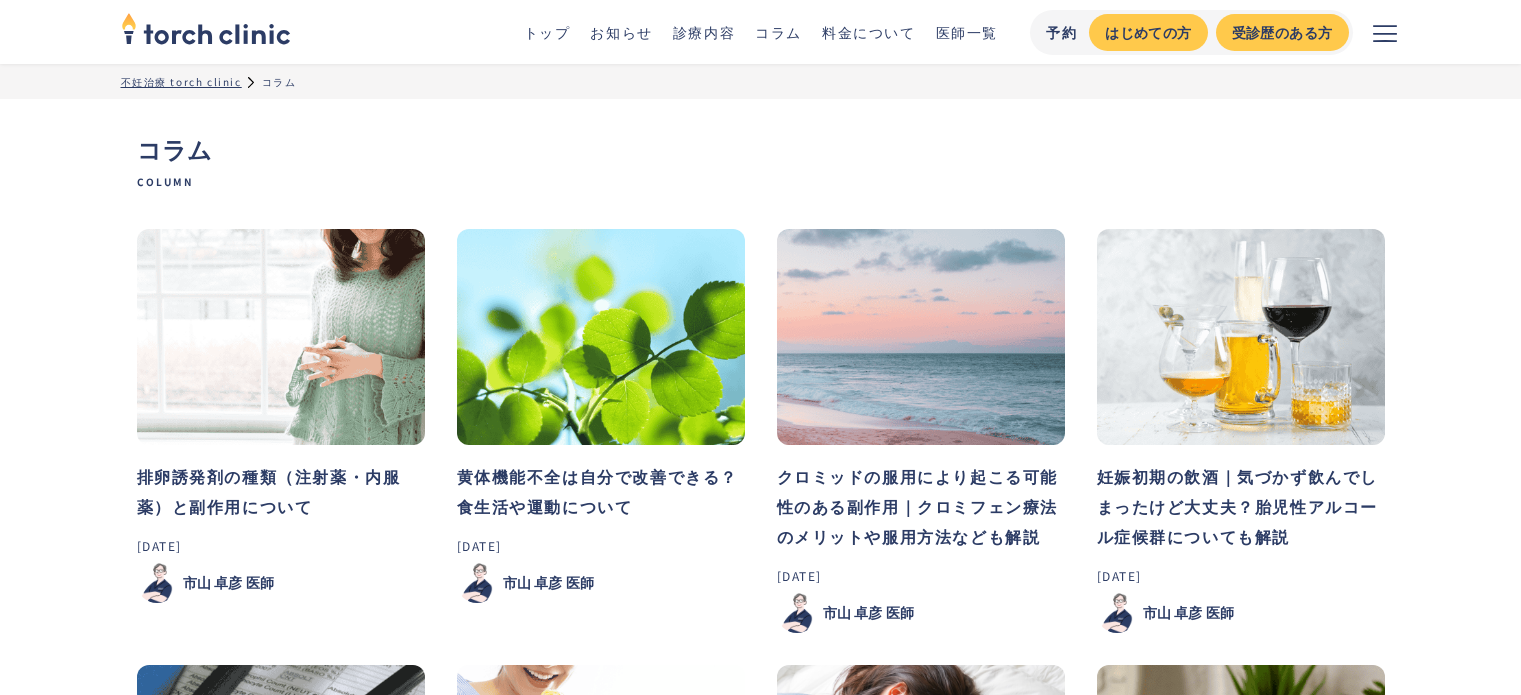 scroll, scrollTop: 0, scrollLeft: 0, axis: both 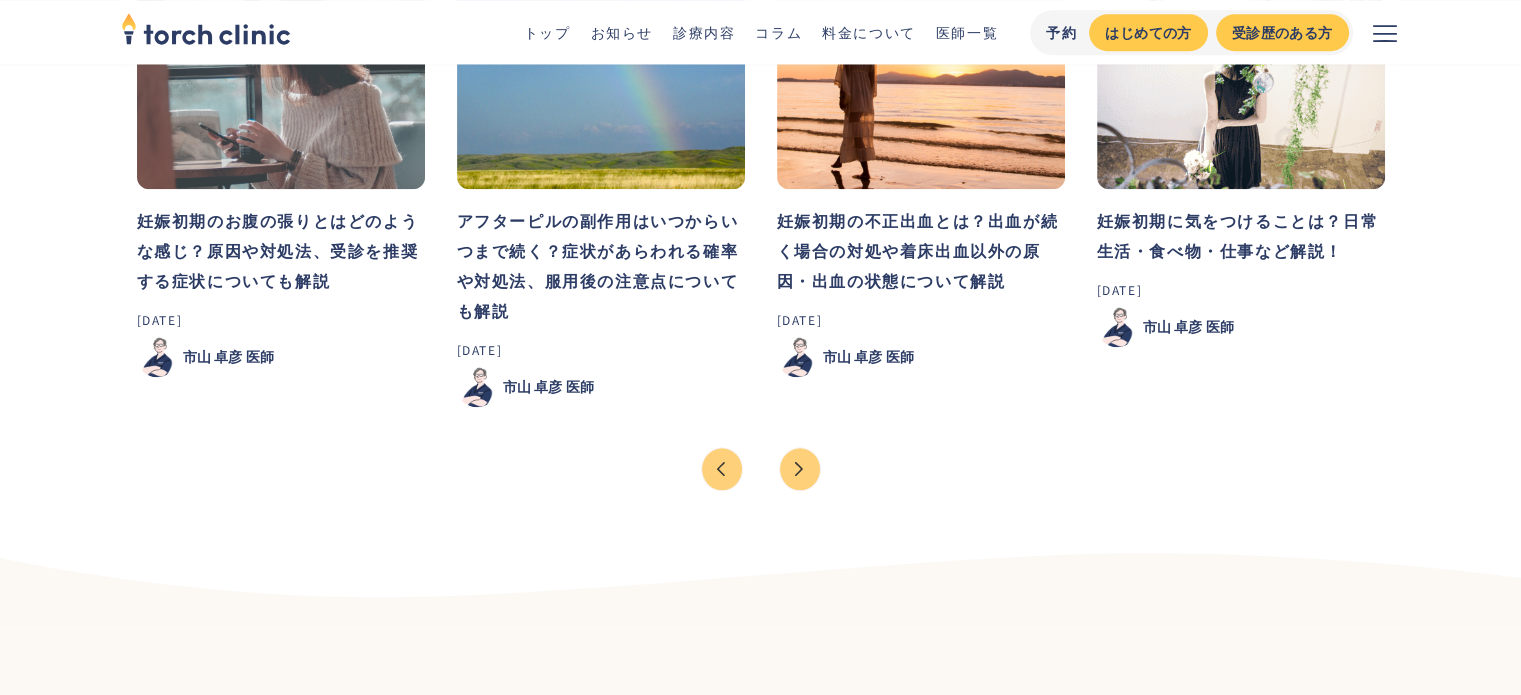 click at bounding box center [800, 469] 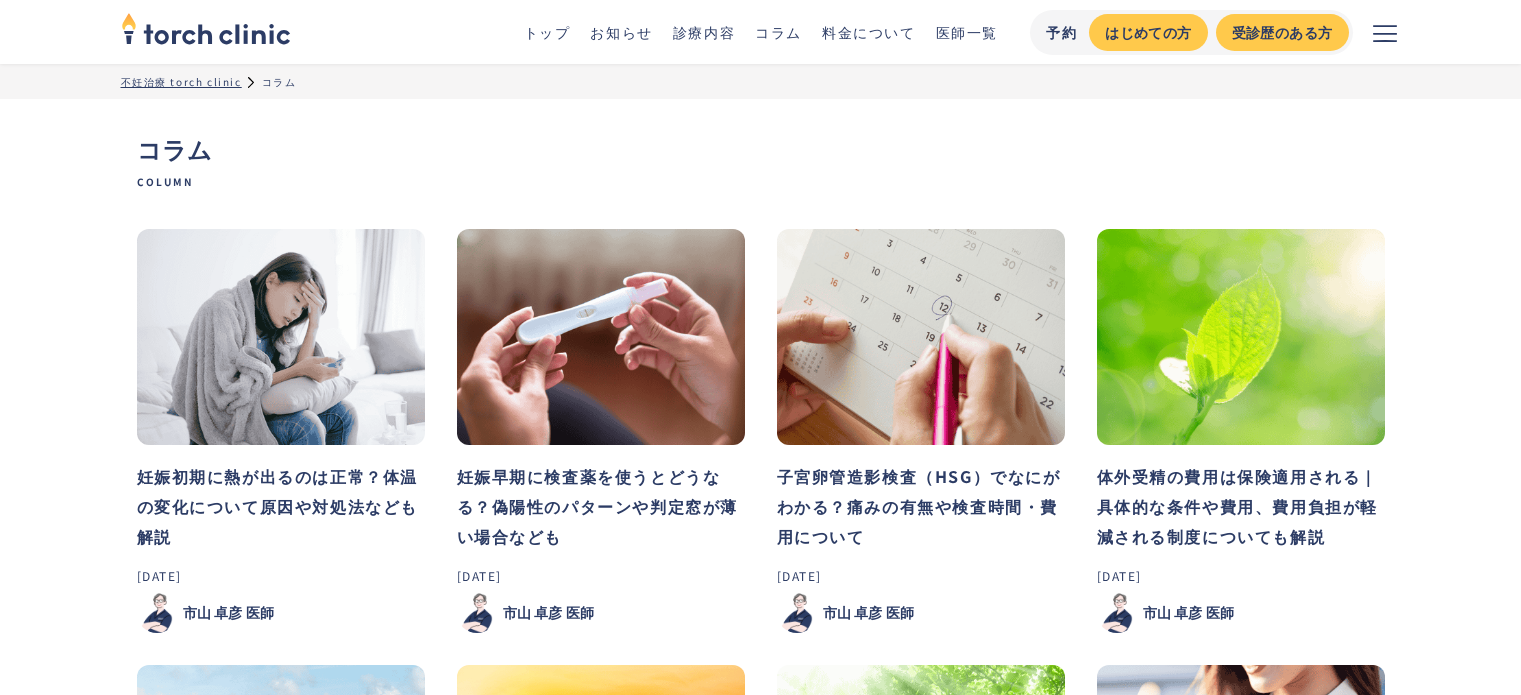 scroll, scrollTop: 0, scrollLeft: 0, axis: both 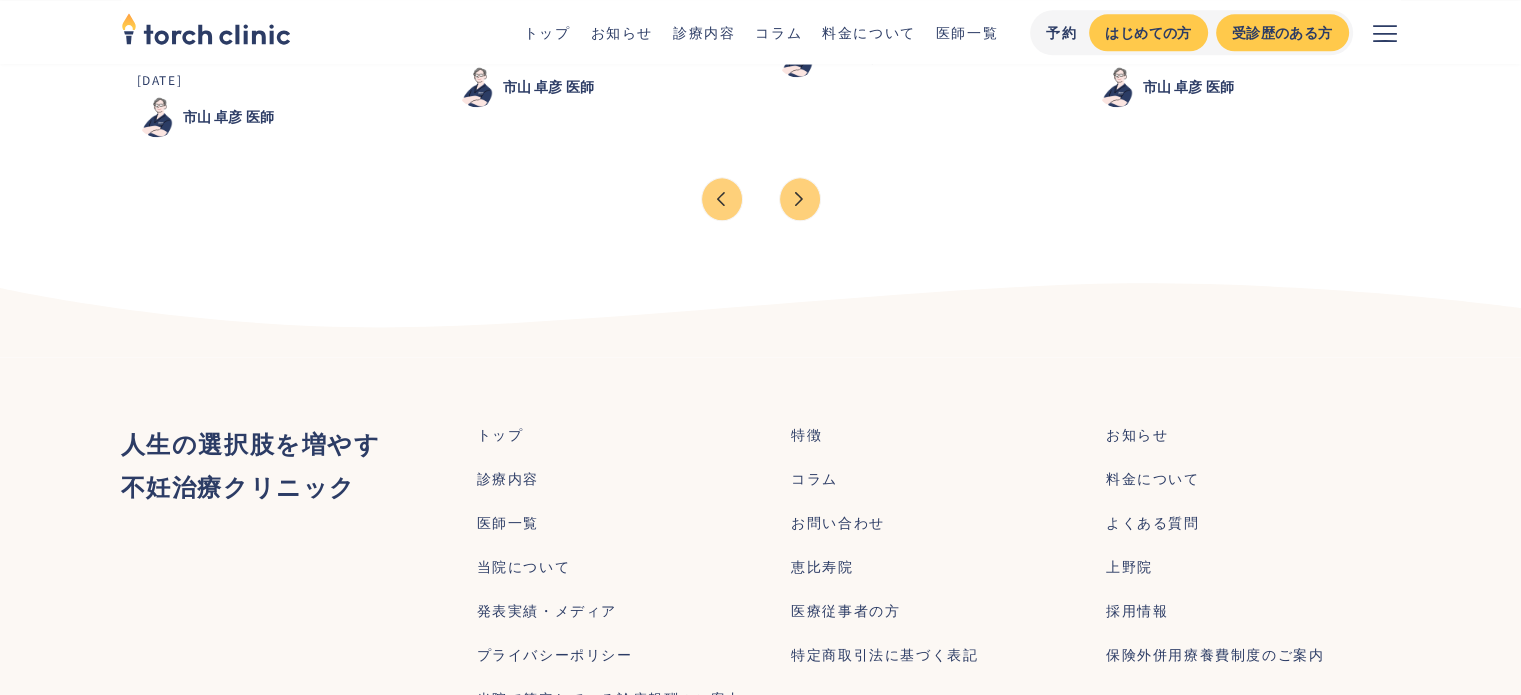 click at bounding box center [800, 199] 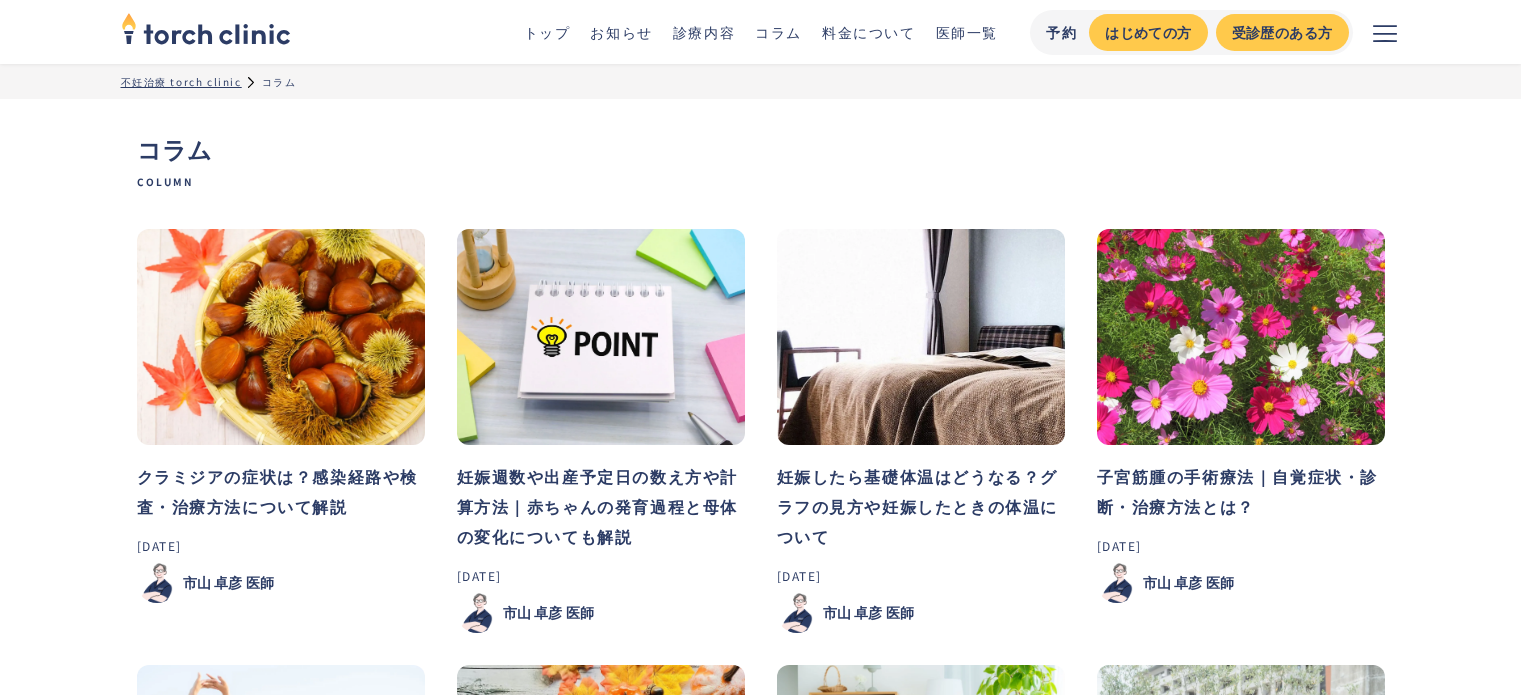 scroll, scrollTop: 500, scrollLeft: 0, axis: vertical 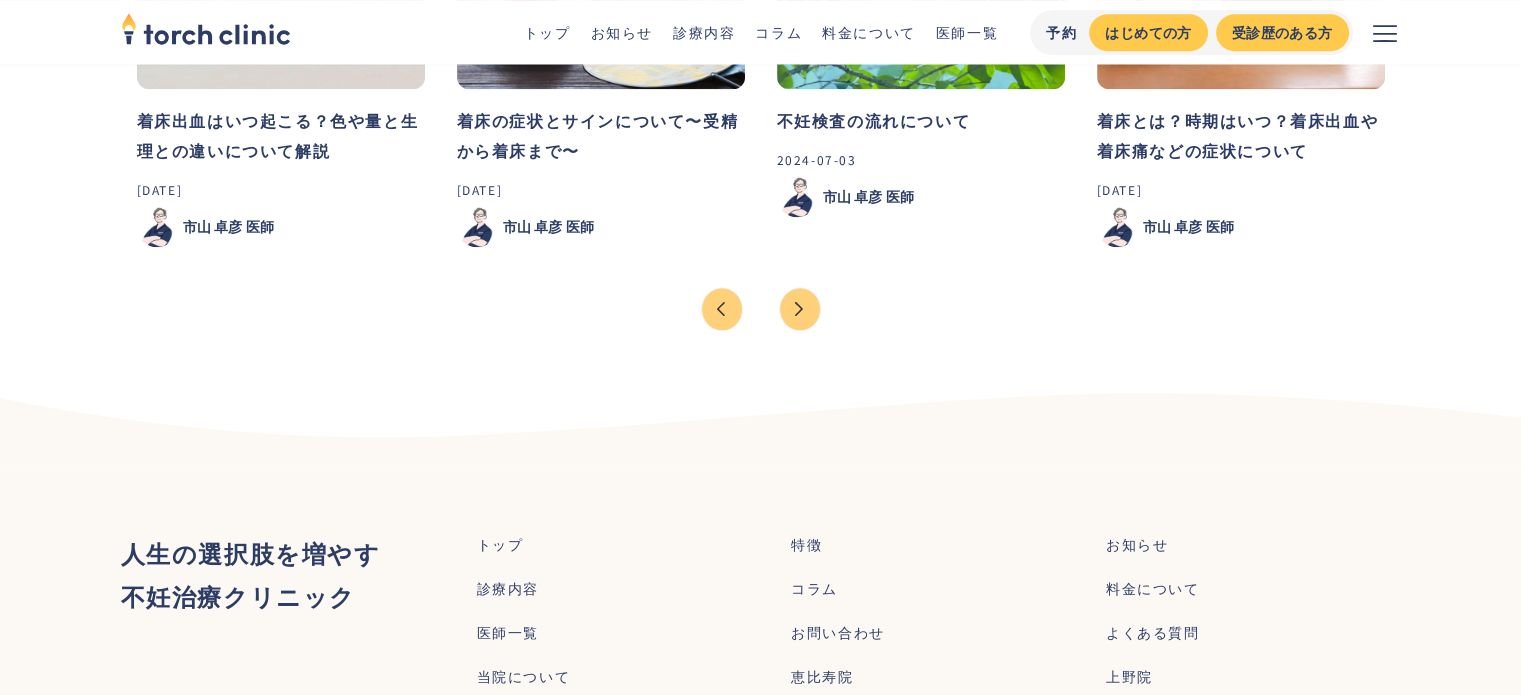 click at bounding box center (800, 309) 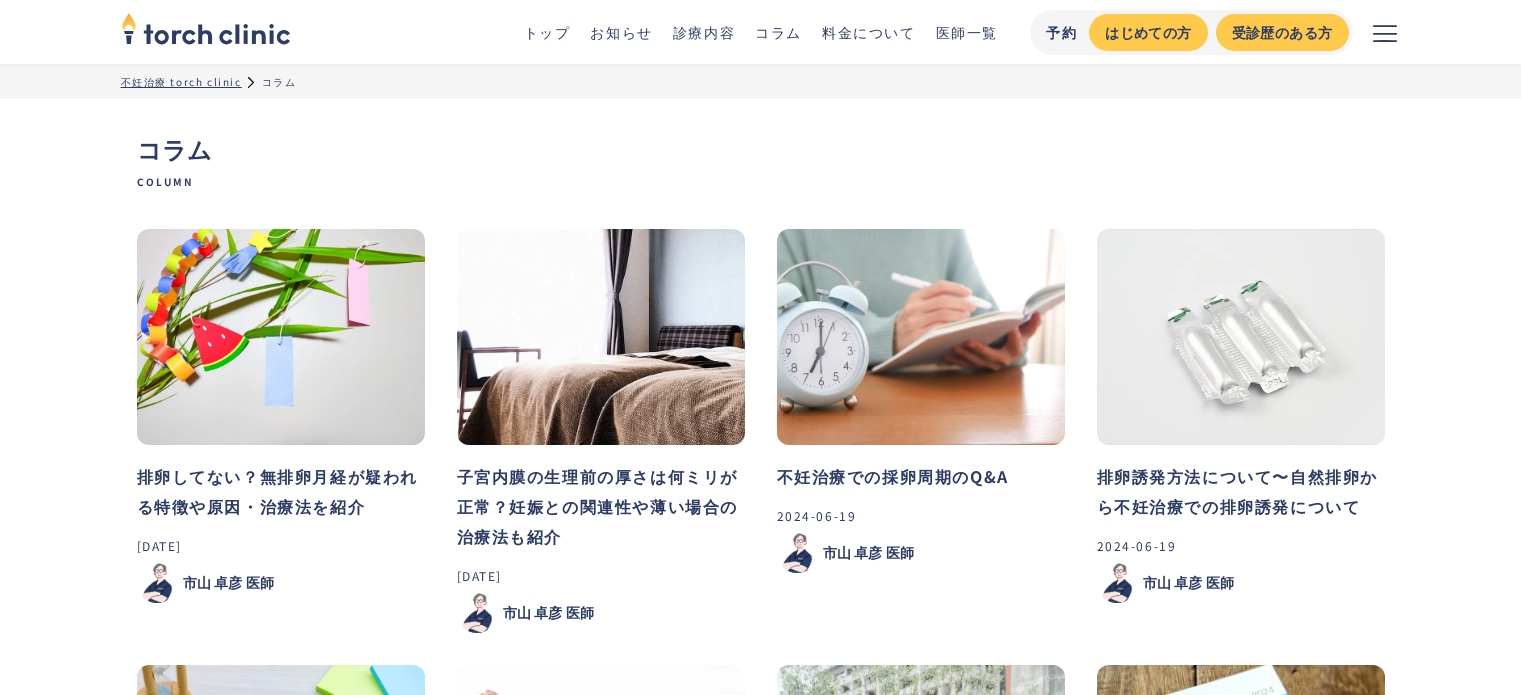 scroll, scrollTop: 0, scrollLeft: 0, axis: both 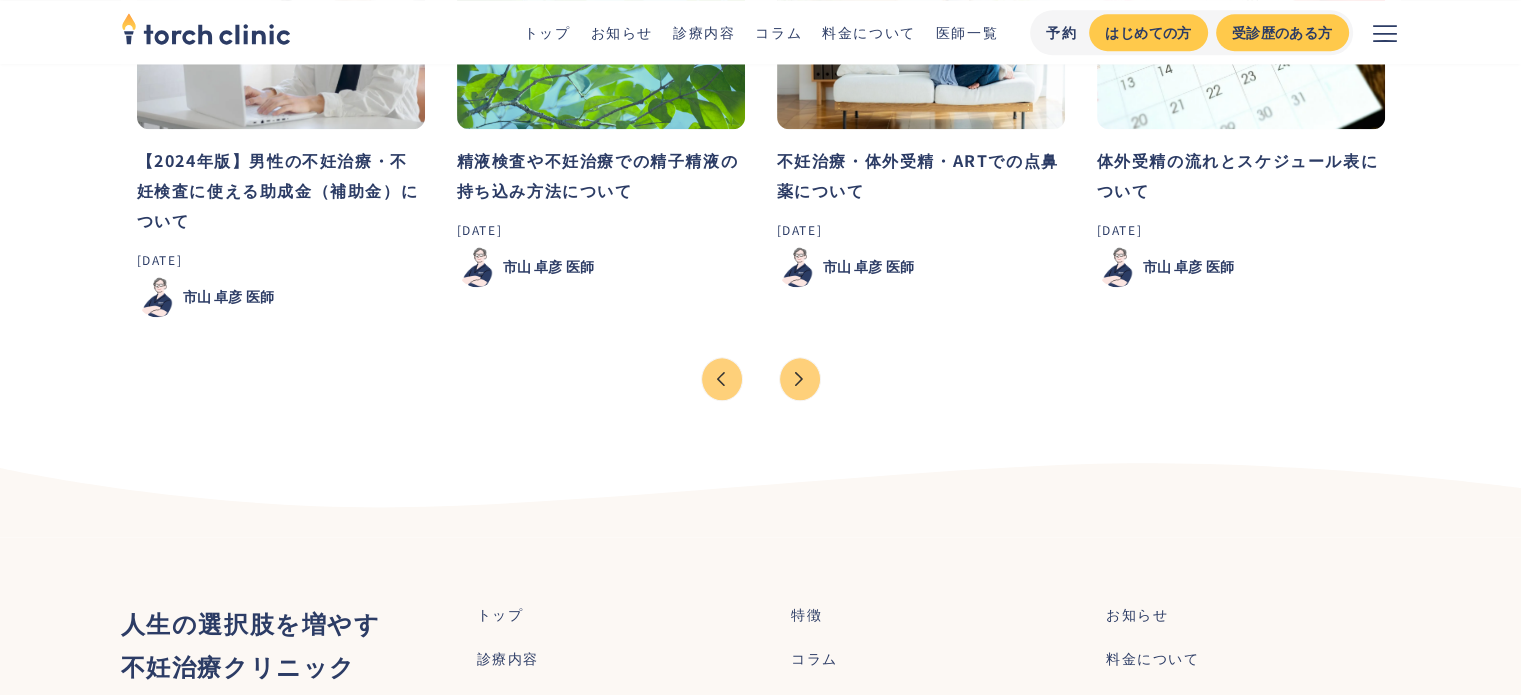 click at bounding box center (800, 379) 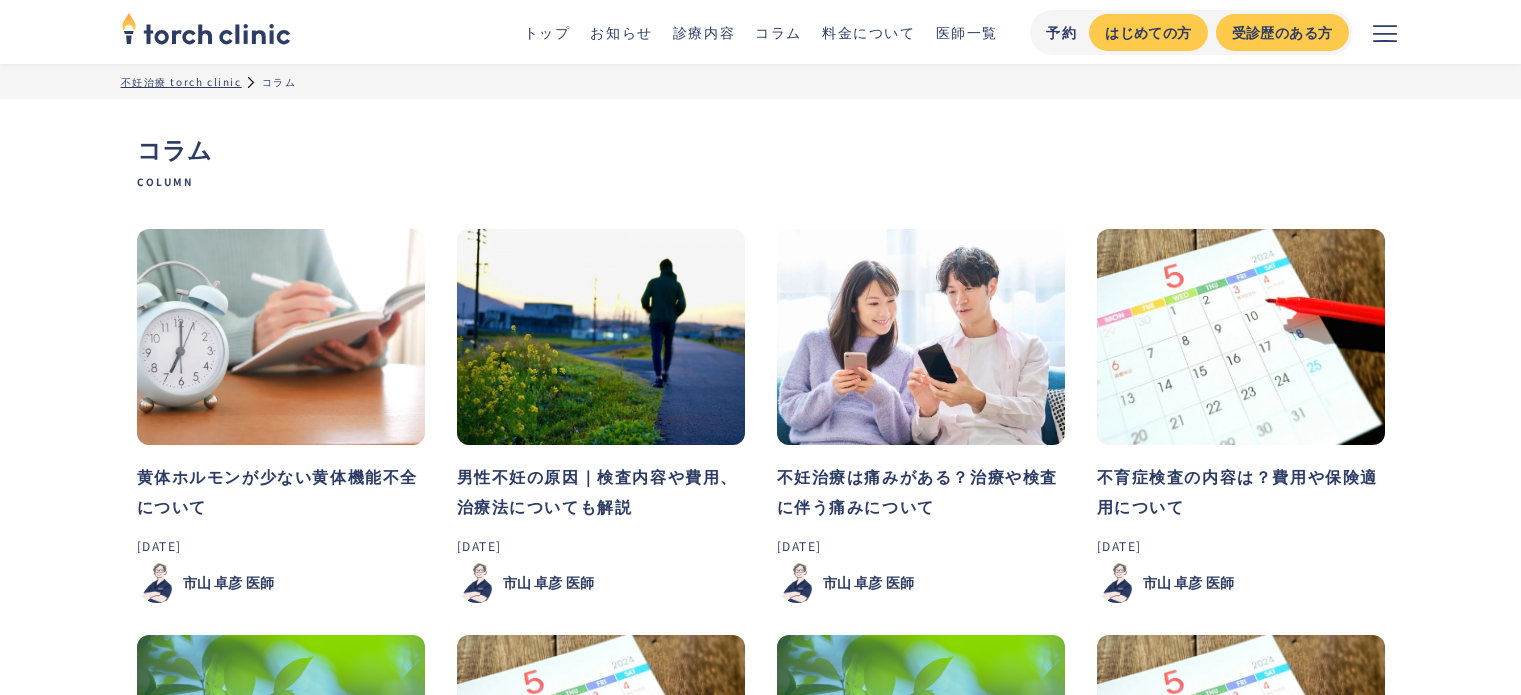 scroll, scrollTop: 0, scrollLeft: 0, axis: both 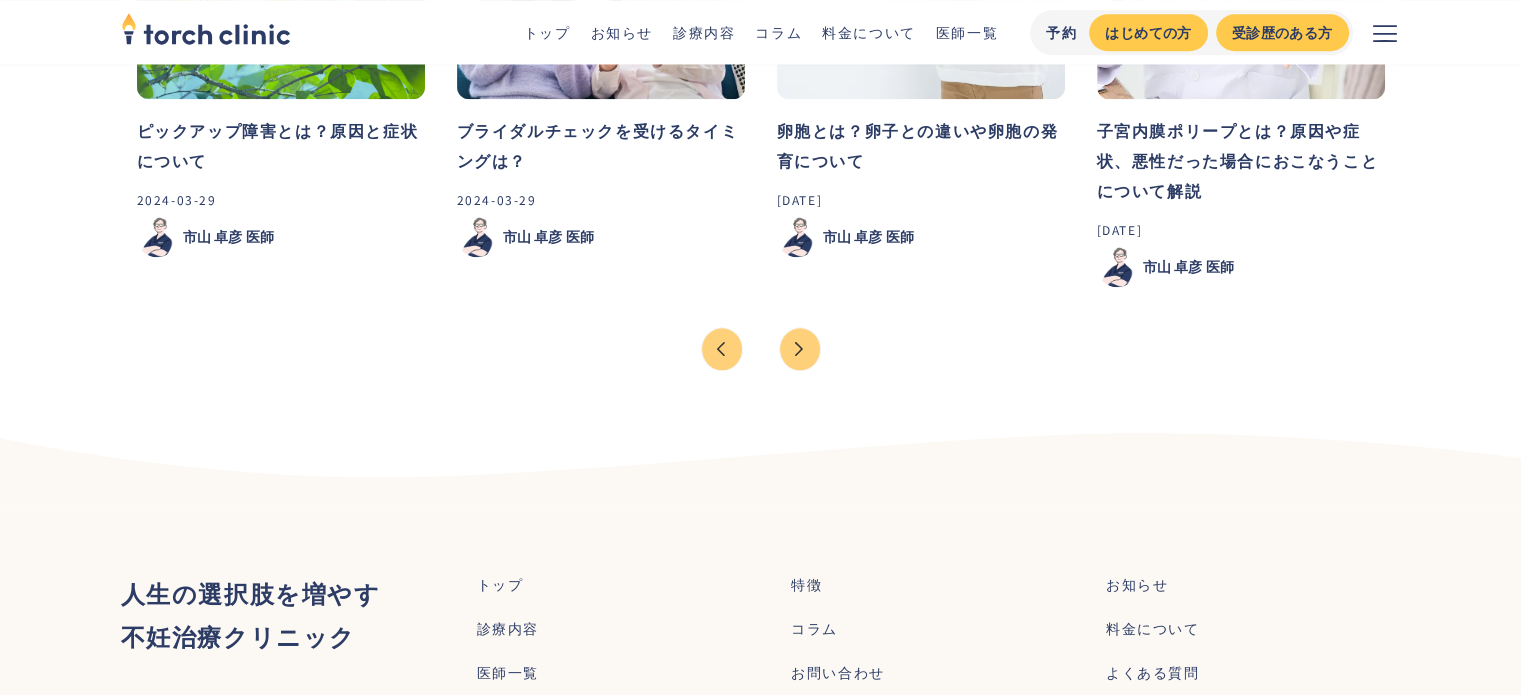 click at bounding box center [206, 28] 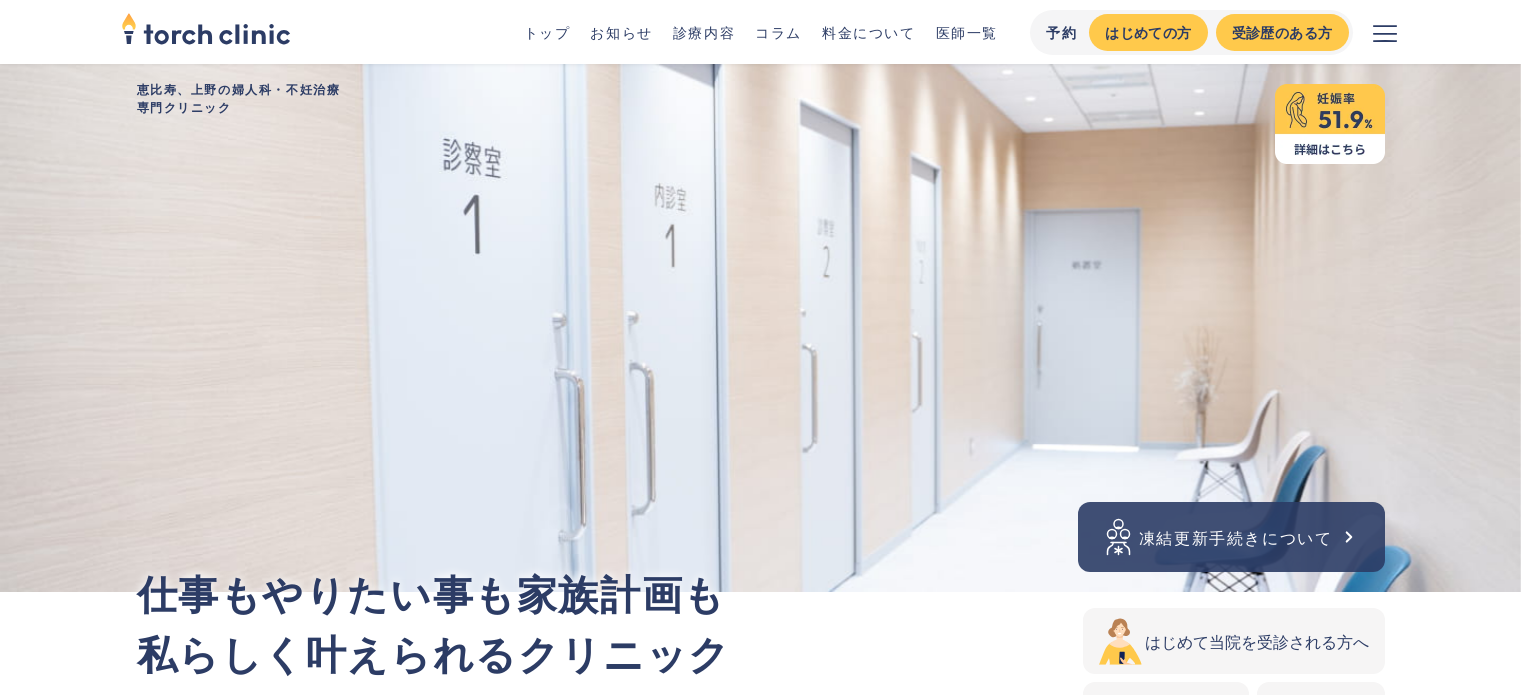 scroll, scrollTop: 0, scrollLeft: 0, axis: both 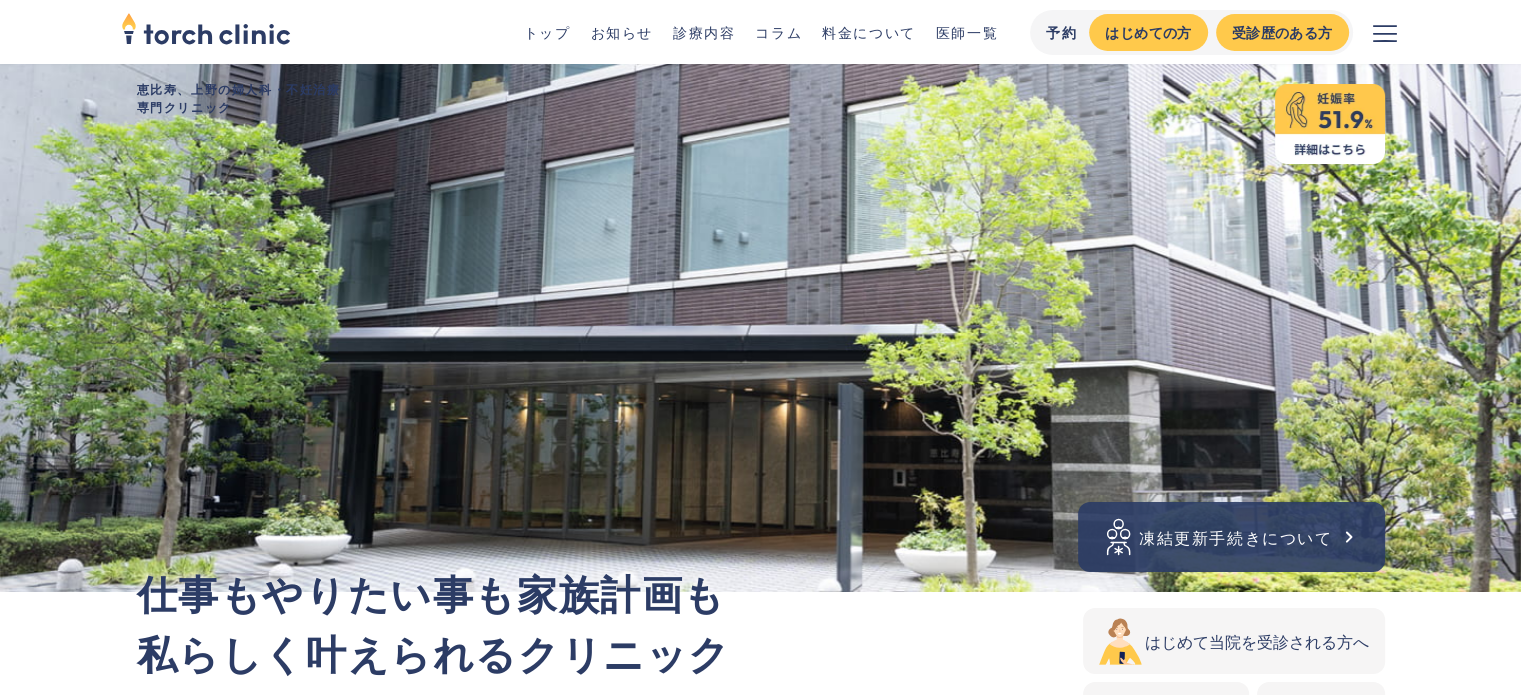 click on "料金について" at bounding box center [869, 32] 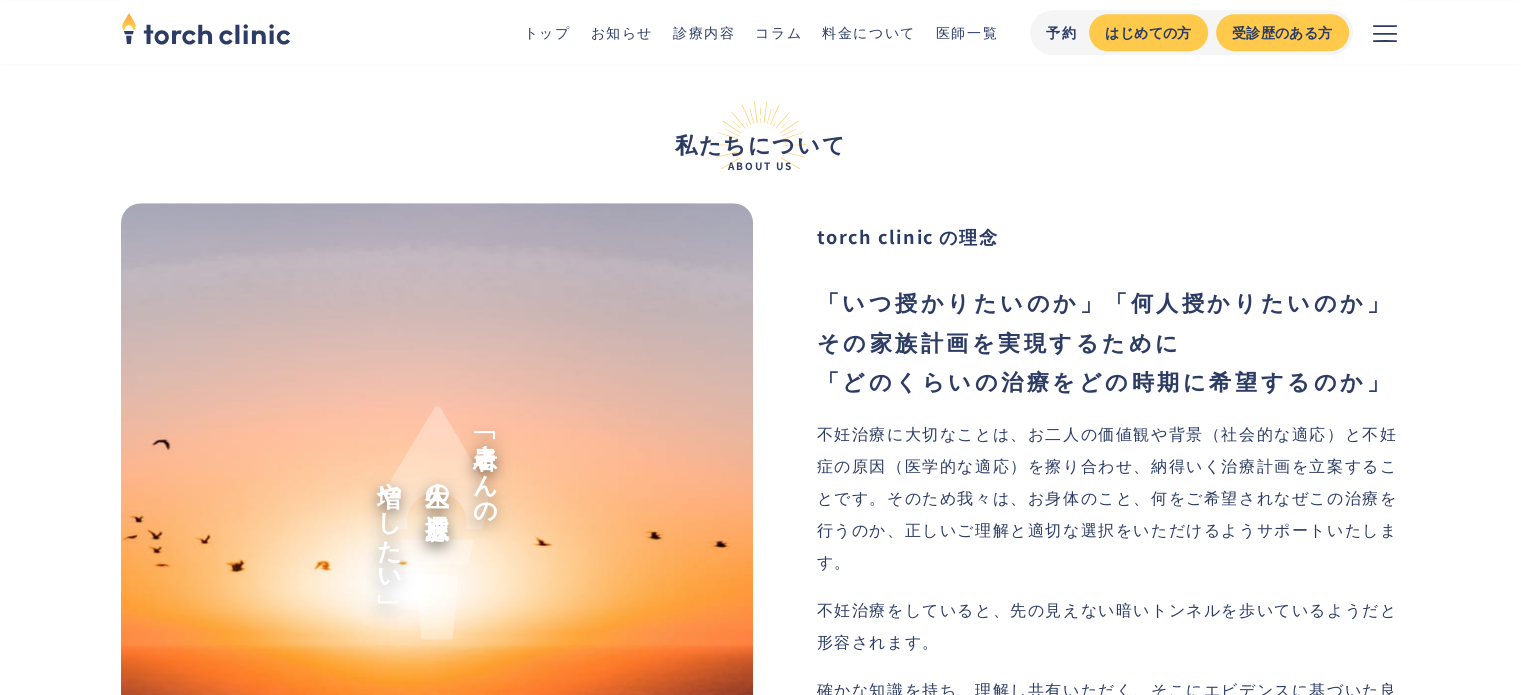 scroll, scrollTop: 1600, scrollLeft: 0, axis: vertical 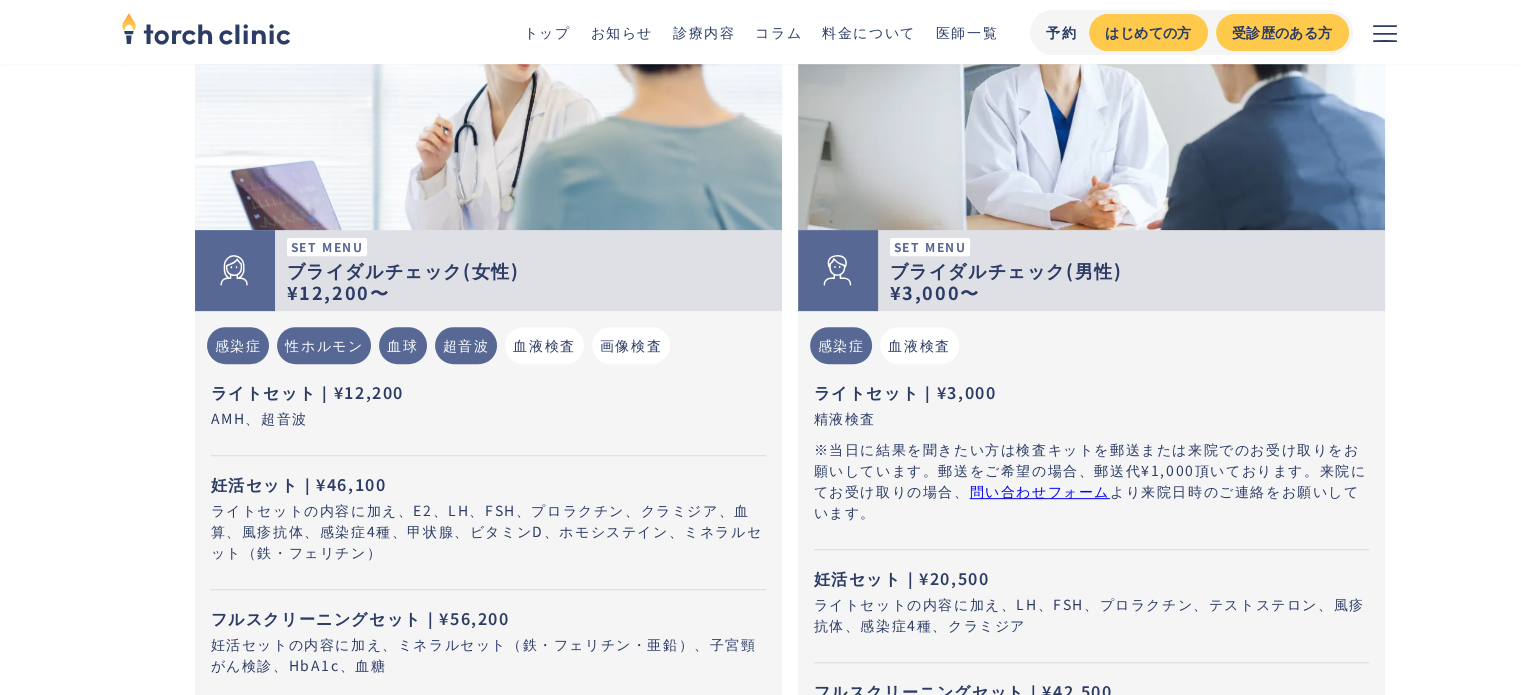 click on "感染症" at bounding box center [841, 345] 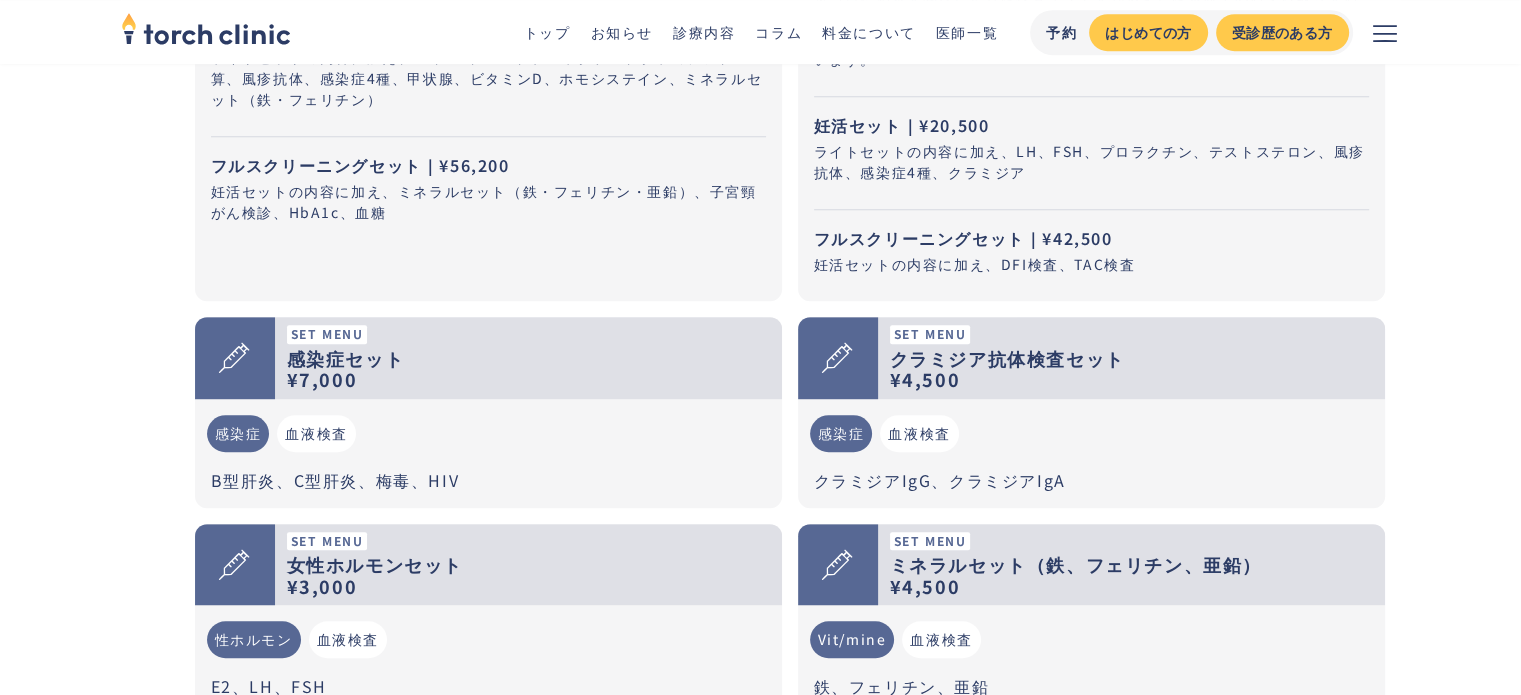 scroll, scrollTop: 1200, scrollLeft: 0, axis: vertical 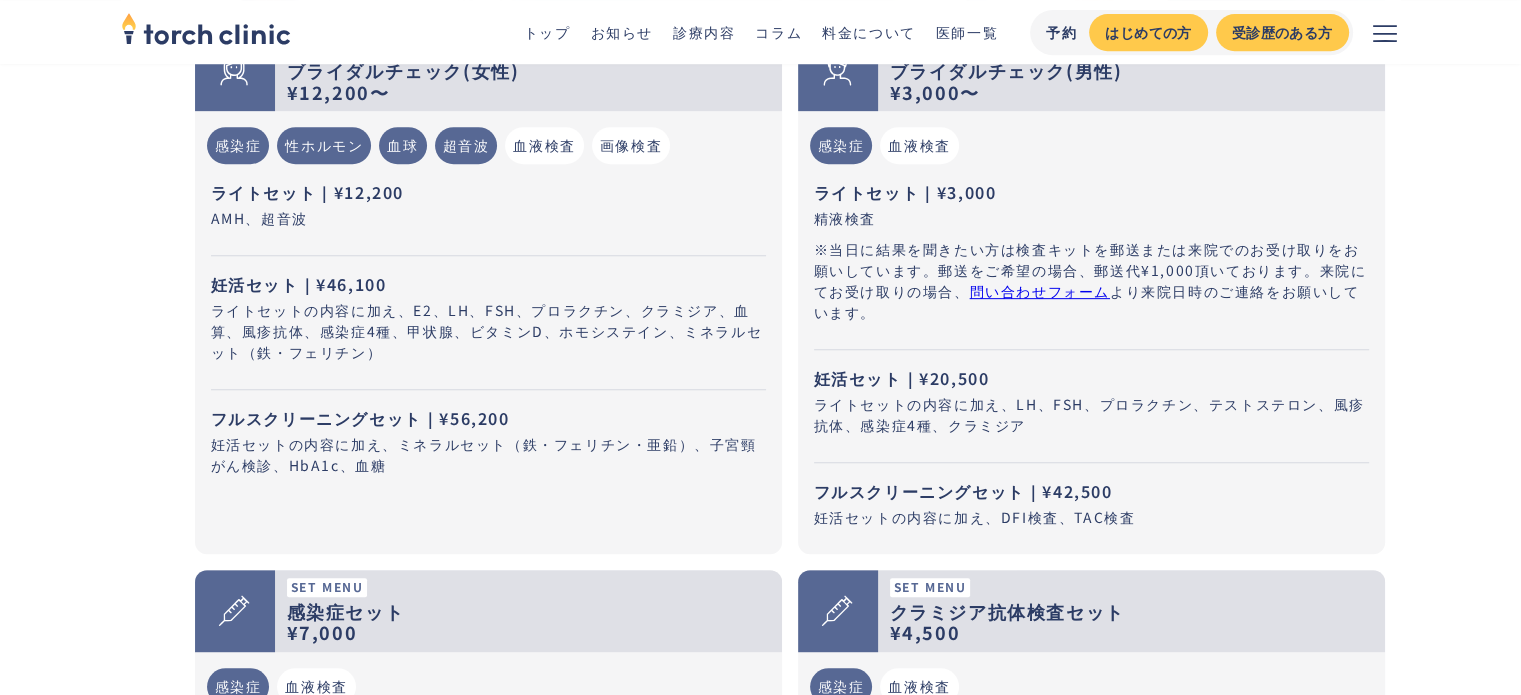 click on "ライトセットの内容に加え、E2、LH、FSH、プロラクチン、クラミジア、血算、風疹抗体、感染症4種、甲状腺、ビタミンD、ホモシステイン、ミネラルセット（鉄・フェリチン）" at bounding box center [488, 331] 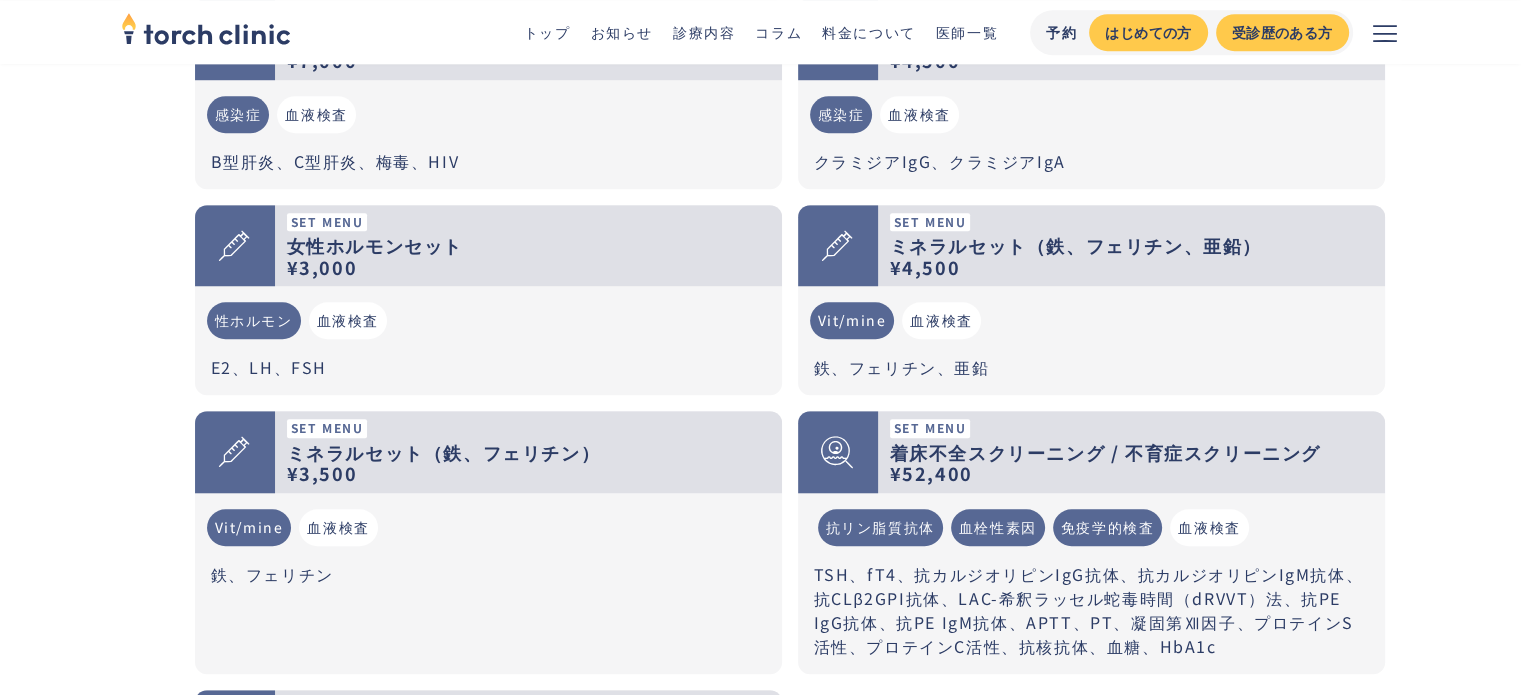 scroll, scrollTop: 1600, scrollLeft: 0, axis: vertical 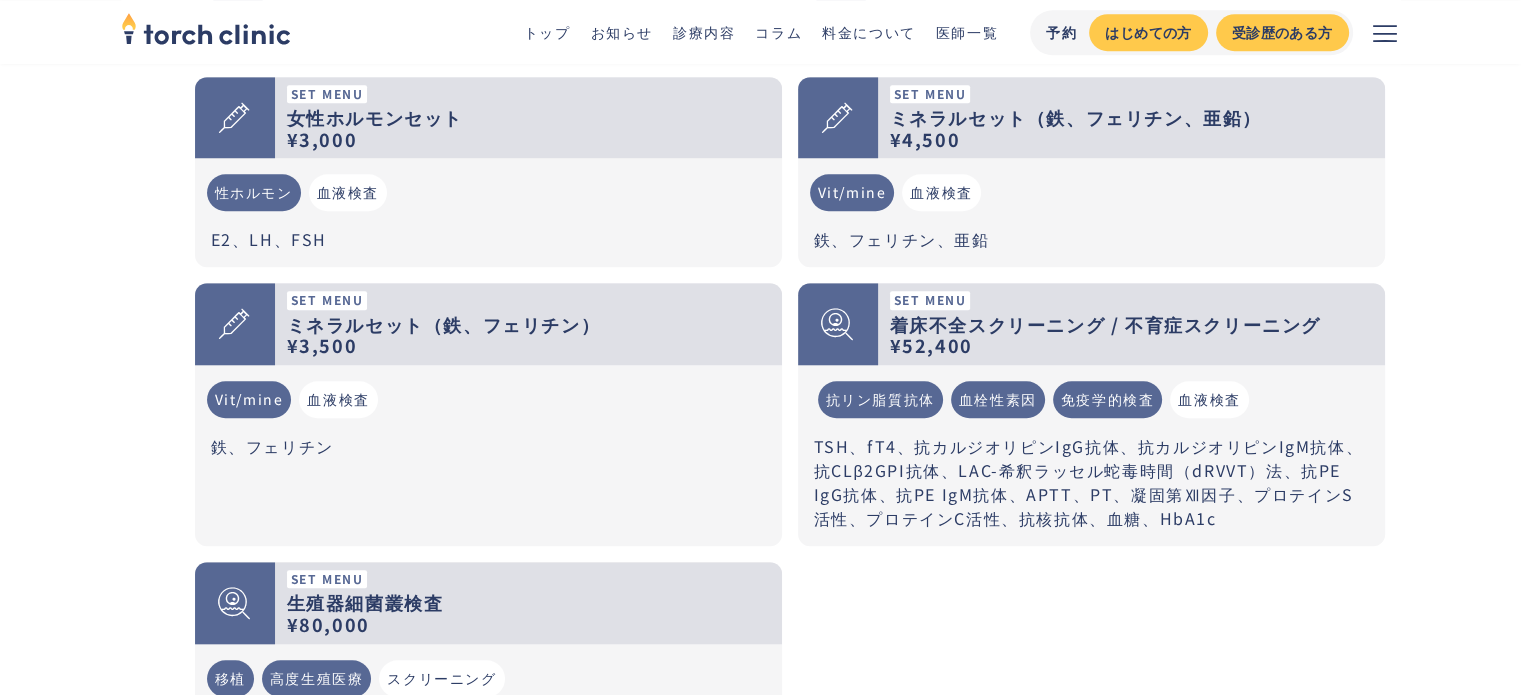 click on "¥3,500" at bounding box center (322, 345) 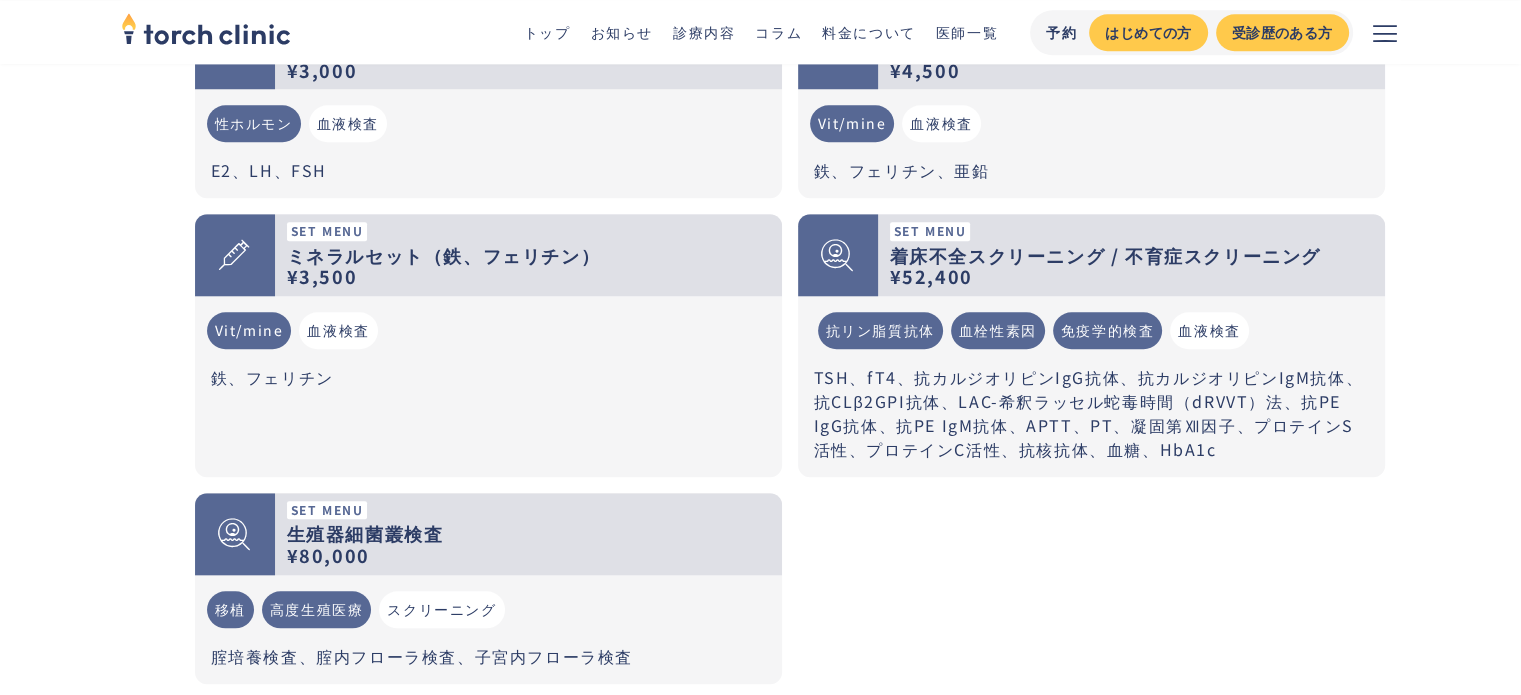 scroll, scrollTop: 1900, scrollLeft: 0, axis: vertical 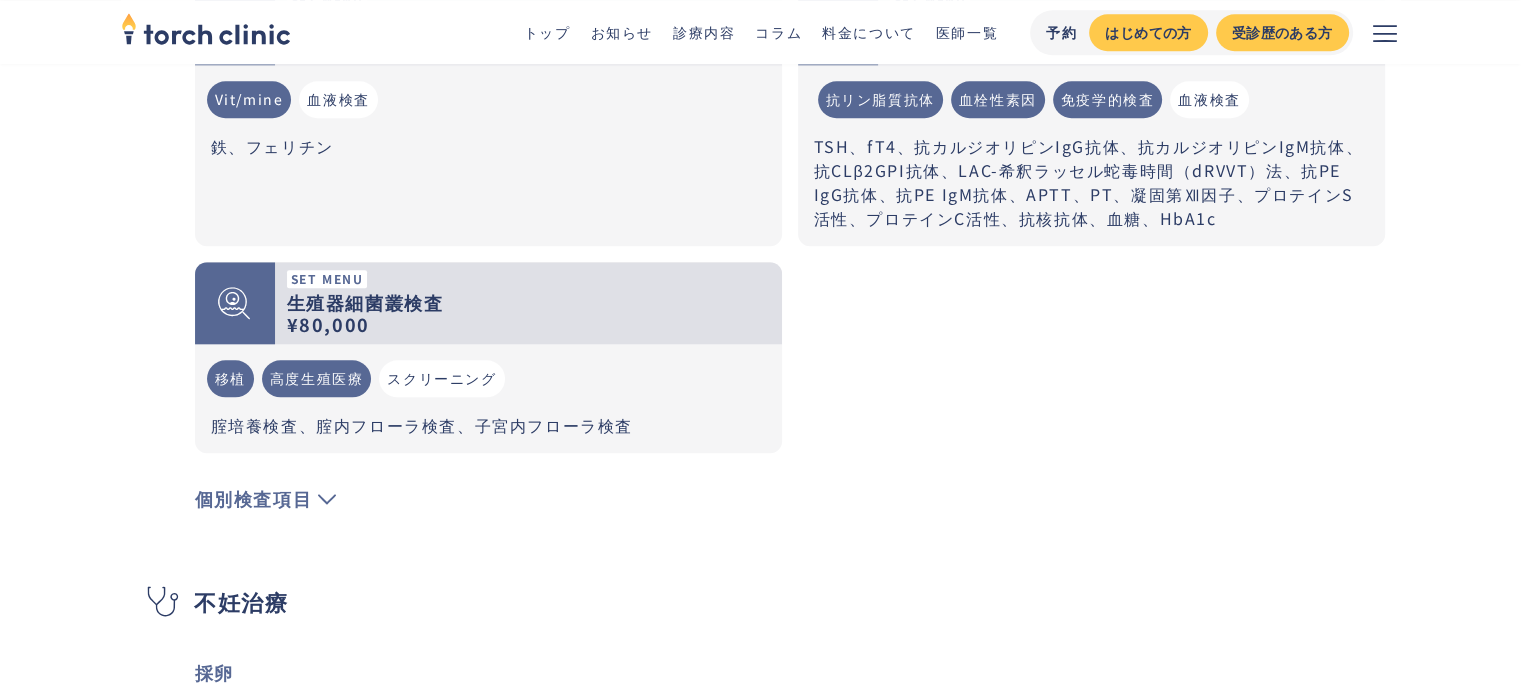 click on "不妊治療 採卵 採卵術 ¥80,000 採卵 手術 卵子加算 ¥10,000 採卵 手術 ※獲得した卵子1つにつき 局所麻酔 ¥20,000 採卵 手術 ※薬剤料、管理料を含む 静脈麻酔 ¥50,000 採卵 手術 受精 精子処理 ¥20,000 受精 事前処理 卵子活性化 ¥33,000 受精 事前処理 体外受精 ¥40,000 受精 受精手技 顕微授精 ¥40,000 受精 受精手技 顕微授精卵子数加算 ¥10,000 受精 受精手技 ※実施した卵子1つにつき ピエゾ加算 ¥6,000 受精 受精手技 ※Piezo-ICSIを実施した卵子1つにつき 培養 胚盤胞培養加算 ¥30,000 培養 胚培養 未成熟卵子体外成熟培養（IVM）加算 ¥80,000 培養 胚培養 凍結 胚・卵子凍結料 ¥10,000 凍結 胚・卵子凍結数加算 ¥20,000 凍結 ※Cryotop1本追加につき 胚・卵子凍結保存更新料 ¥22,000 凍結 ※Cryotop 1本あたり1年につき（初年度は発生しない） 精子凍結実施料 ¥18,000 凍結 精子凍結数加算" at bounding box center [761, 1843] 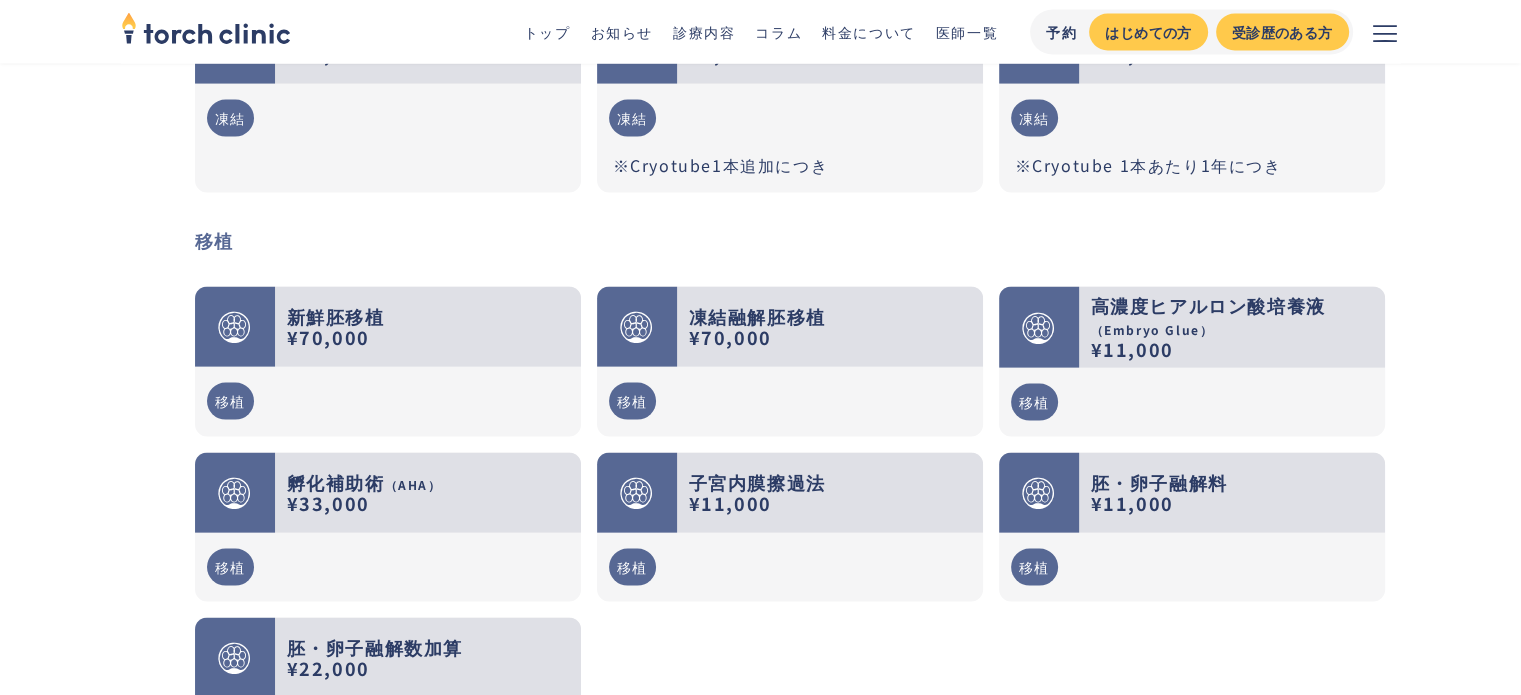 scroll, scrollTop: 4000, scrollLeft: 0, axis: vertical 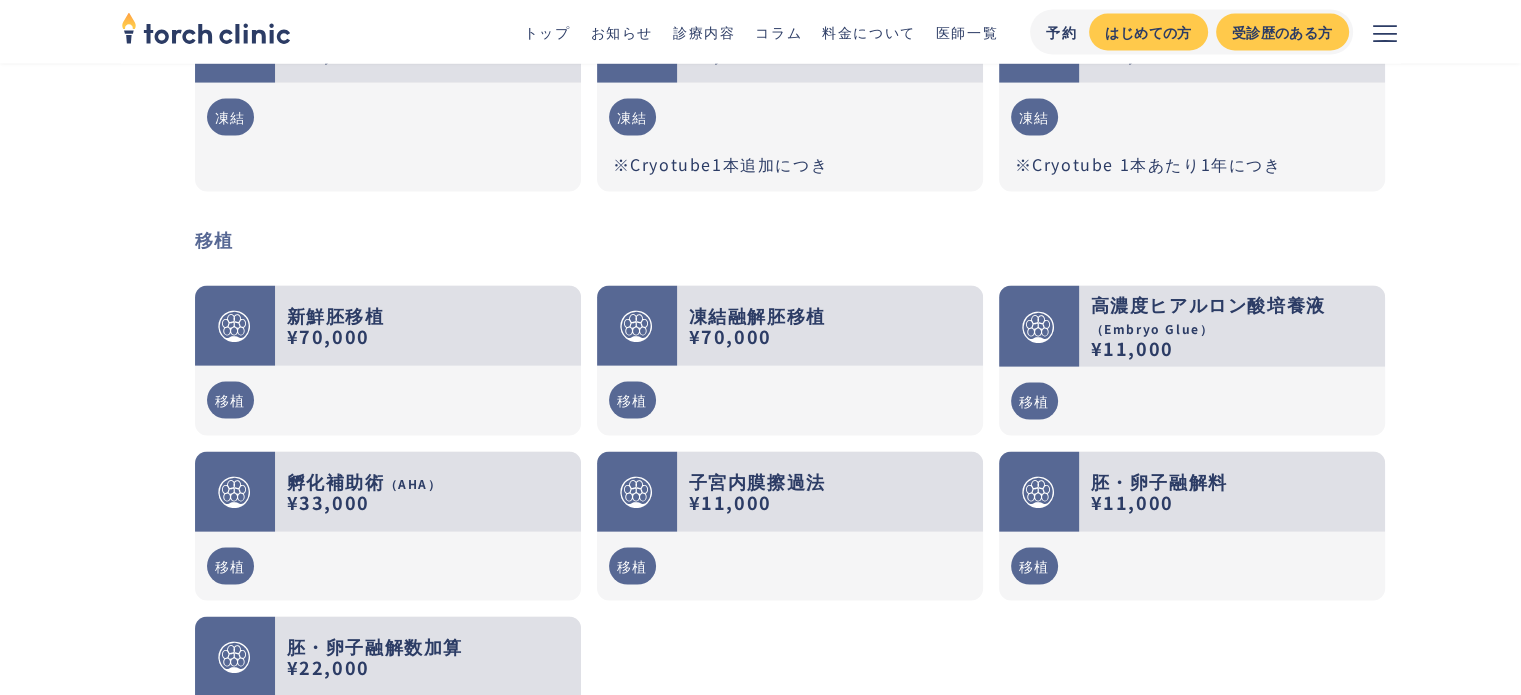 click at bounding box center (1385, 33) 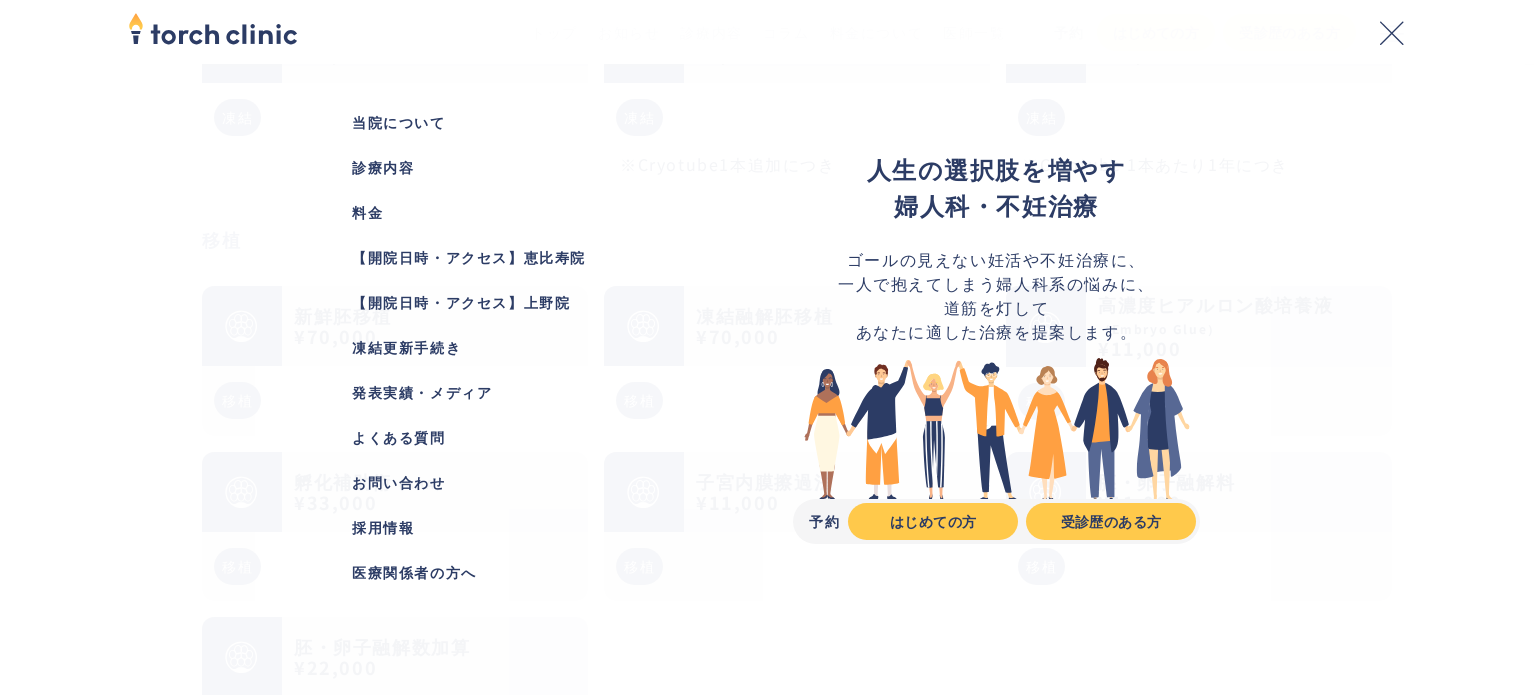 click on "お問い合わせ" at bounding box center [539, 482] 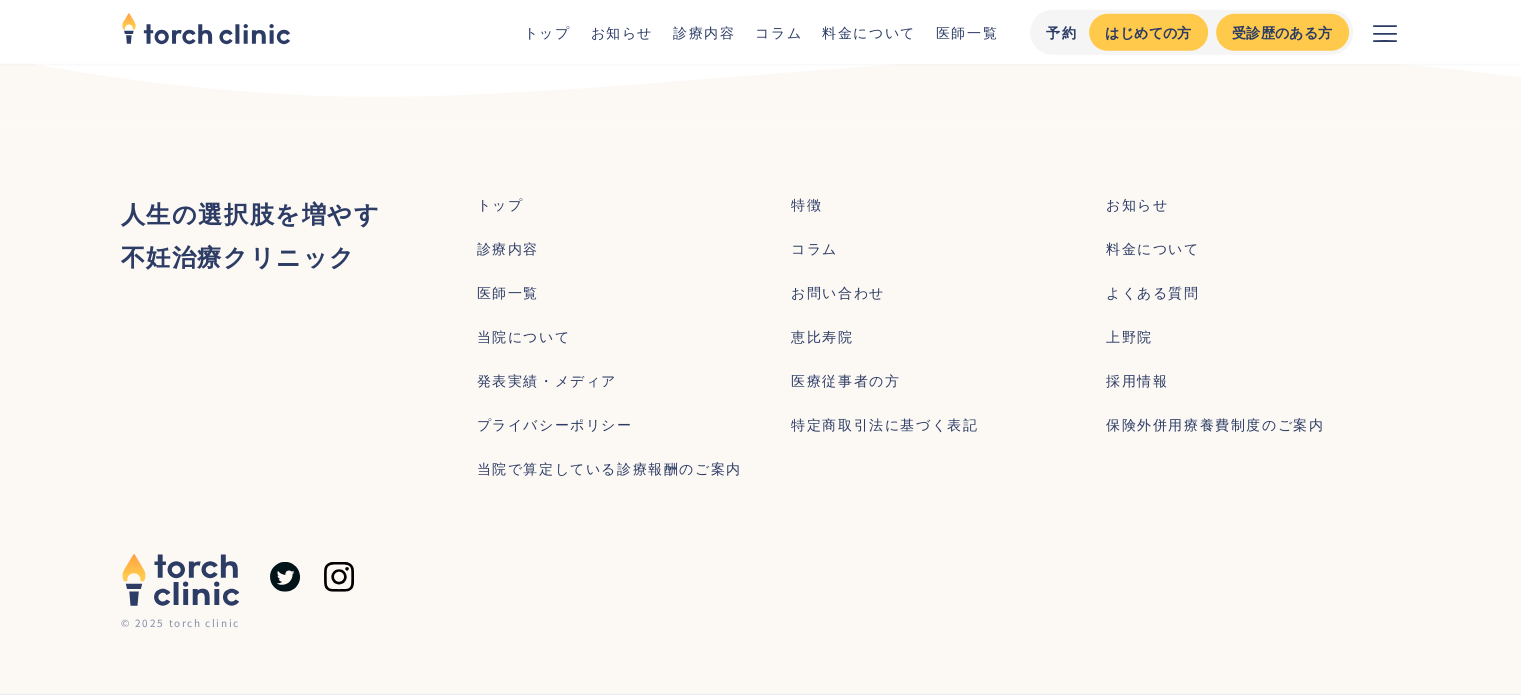 scroll, scrollTop: 9728, scrollLeft: 0, axis: vertical 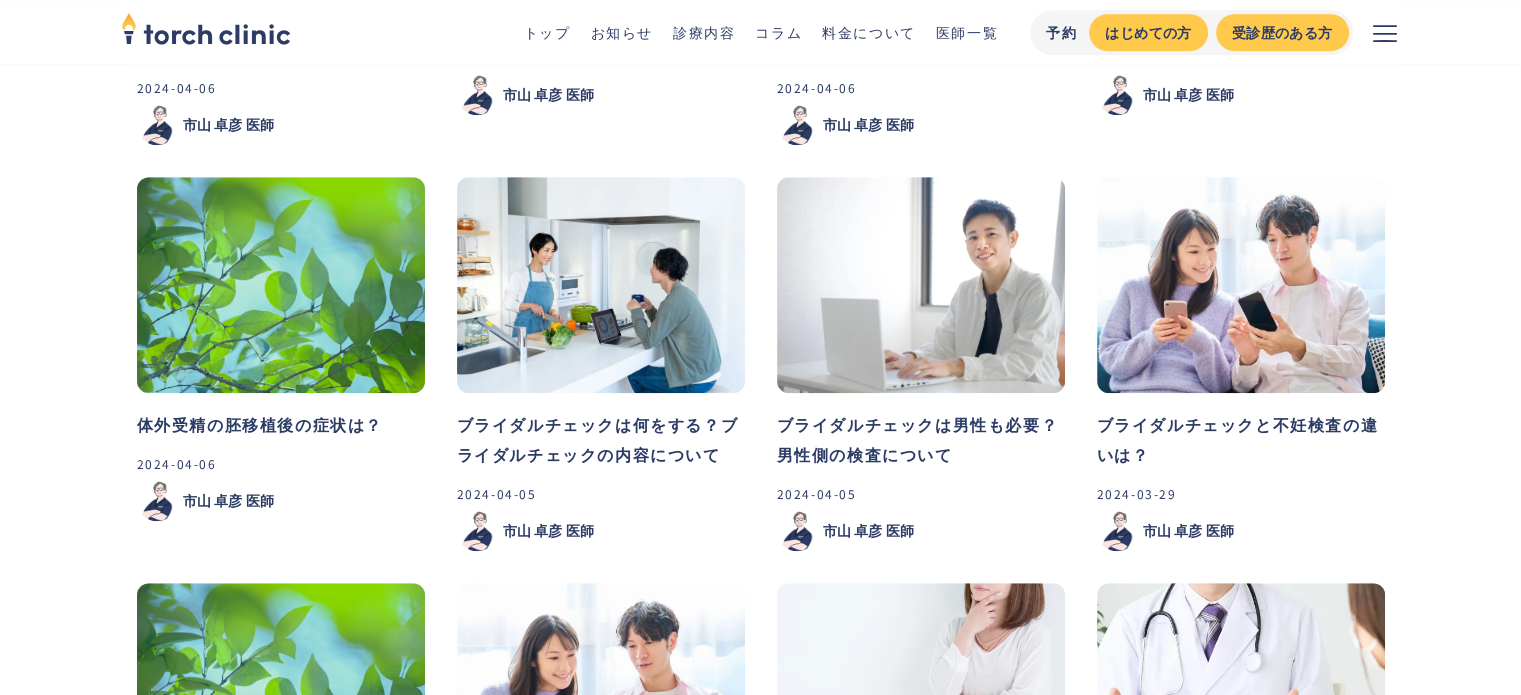 drag, startPoint x: 1171, startPoint y: 419, endPoint x: 1143, endPoint y: 419, distance: 28 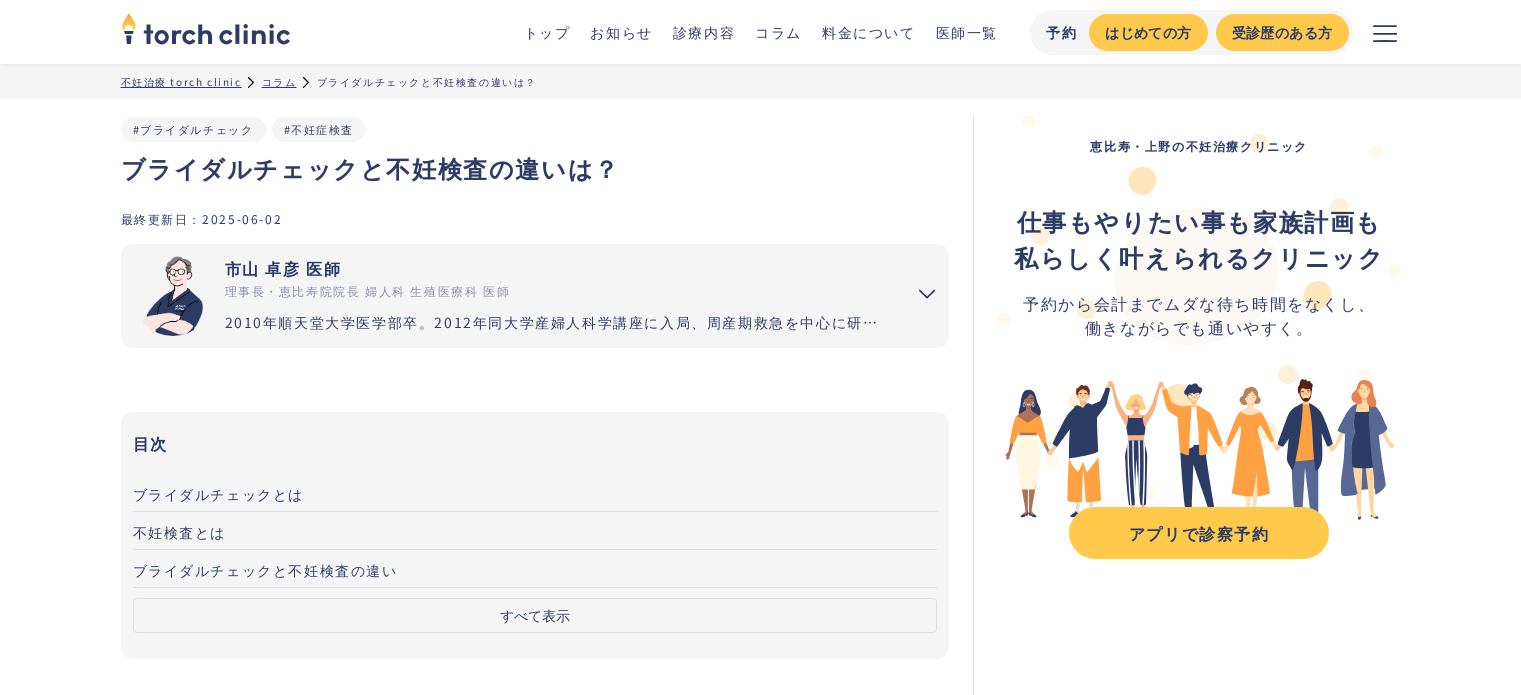 scroll, scrollTop: 0, scrollLeft: 0, axis: both 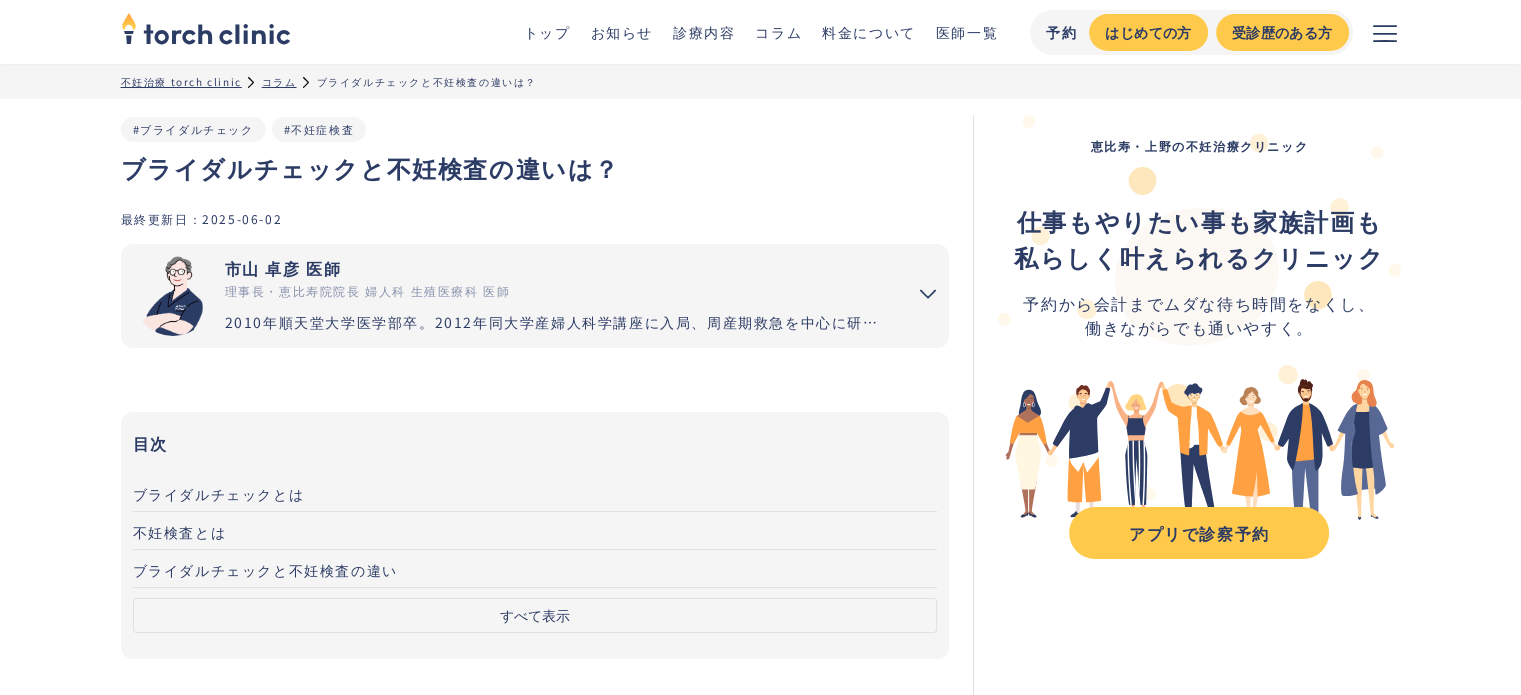 click on "料金について" at bounding box center [869, 32] 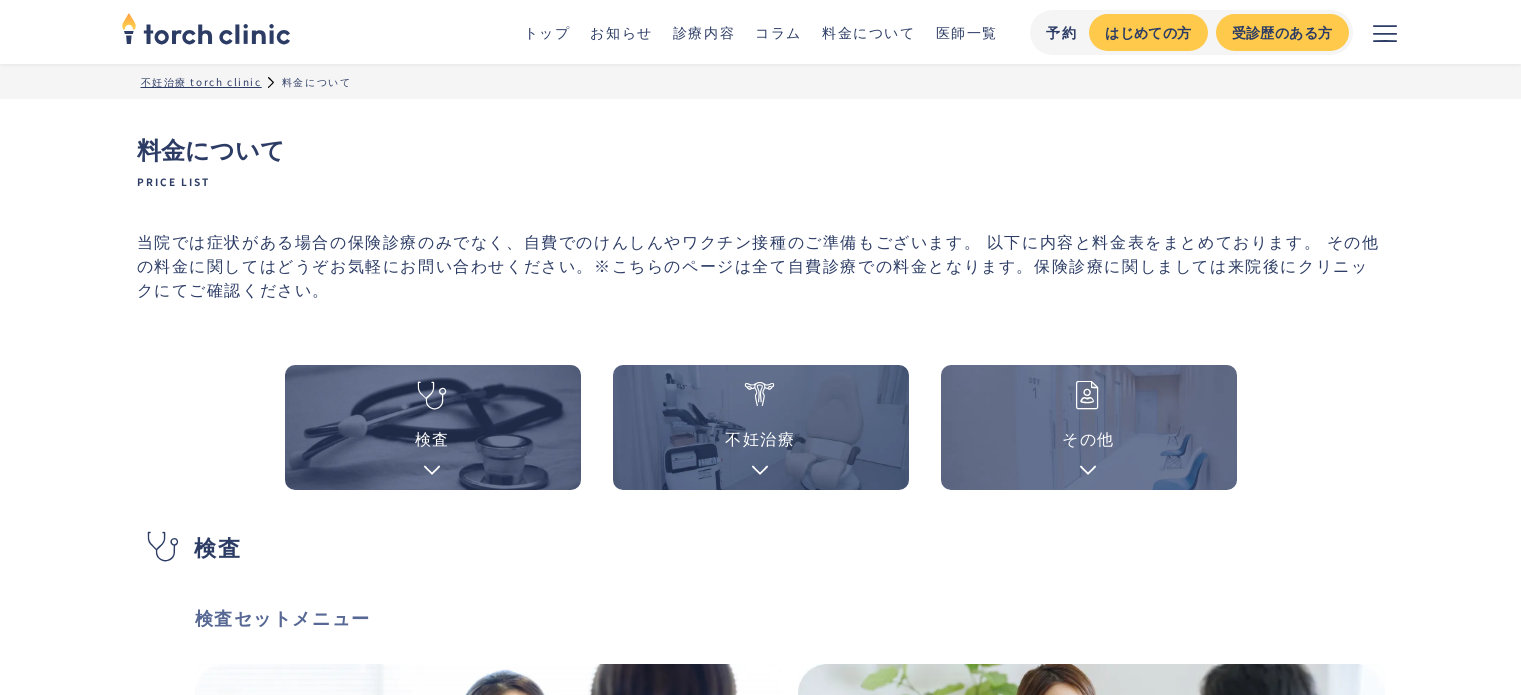scroll, scrollTop: 0, scrollLeft: 0, axis: both 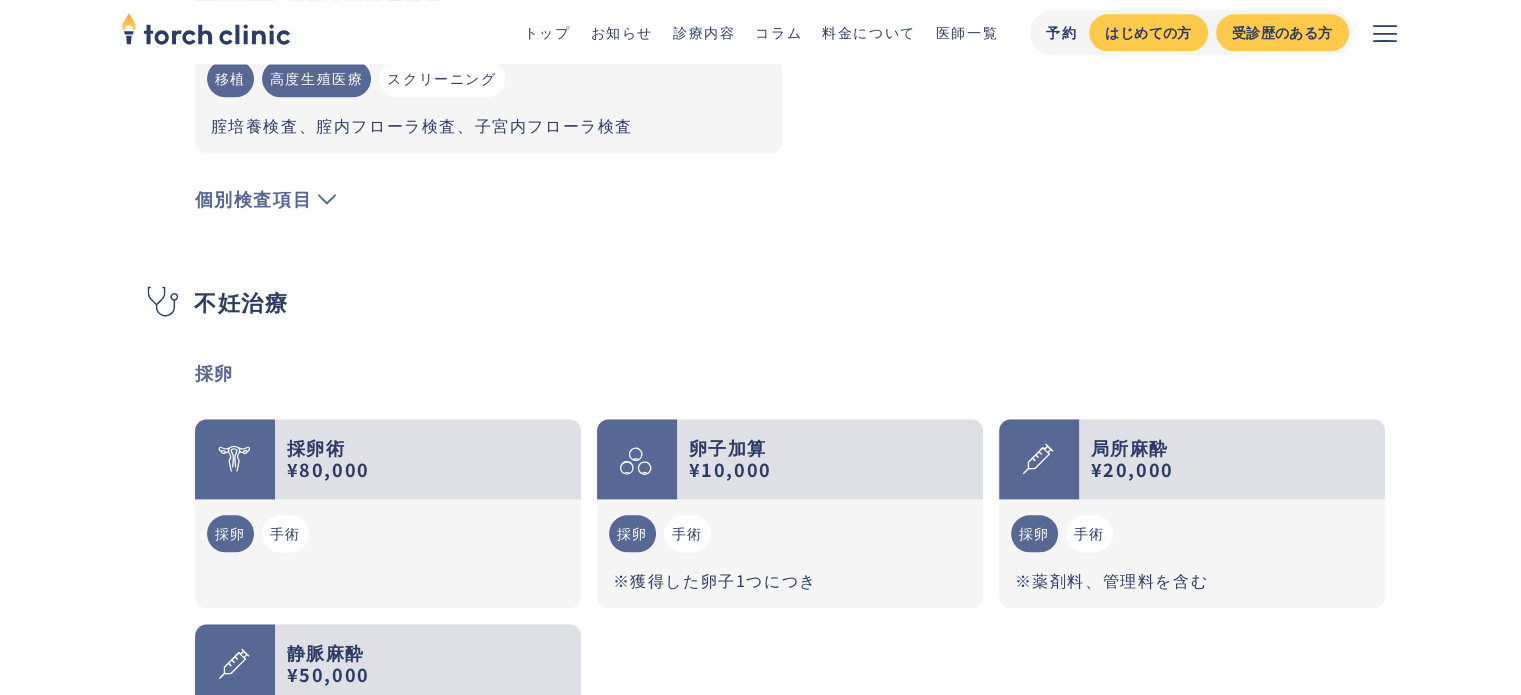 click on "個別検査項目" at bounding box center [254, 198] 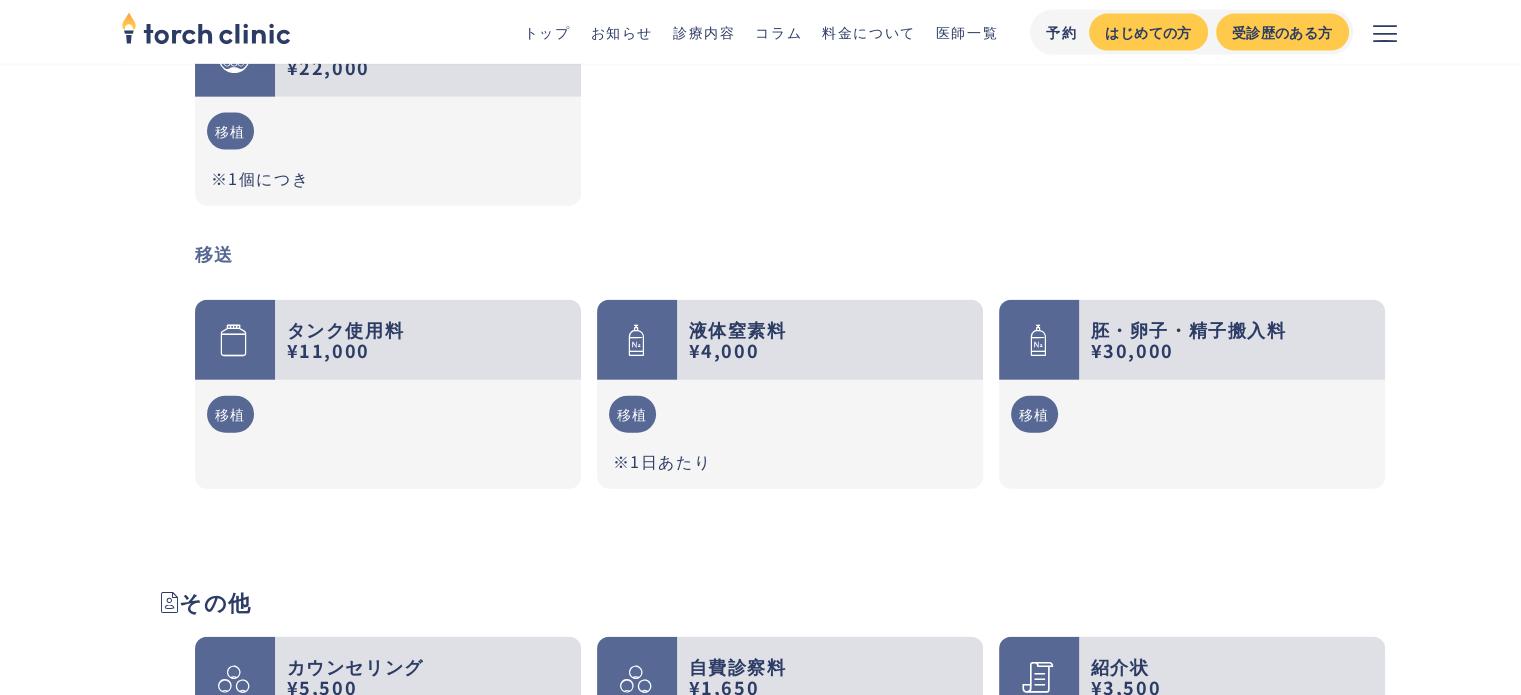 scroll, scrollTop: 4700, scrollLeft: 0, axis: vertical 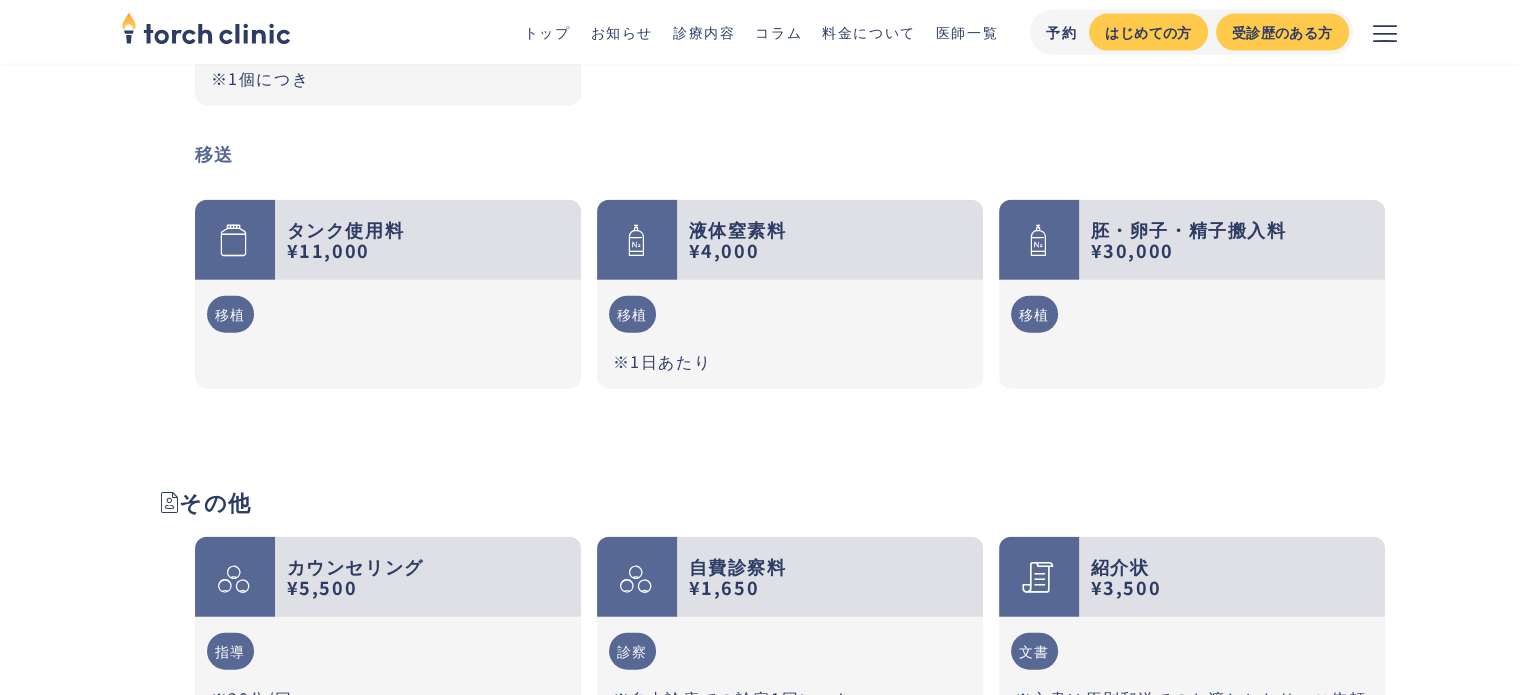 click on "血栓性素因" at bounding box center [790, 217] 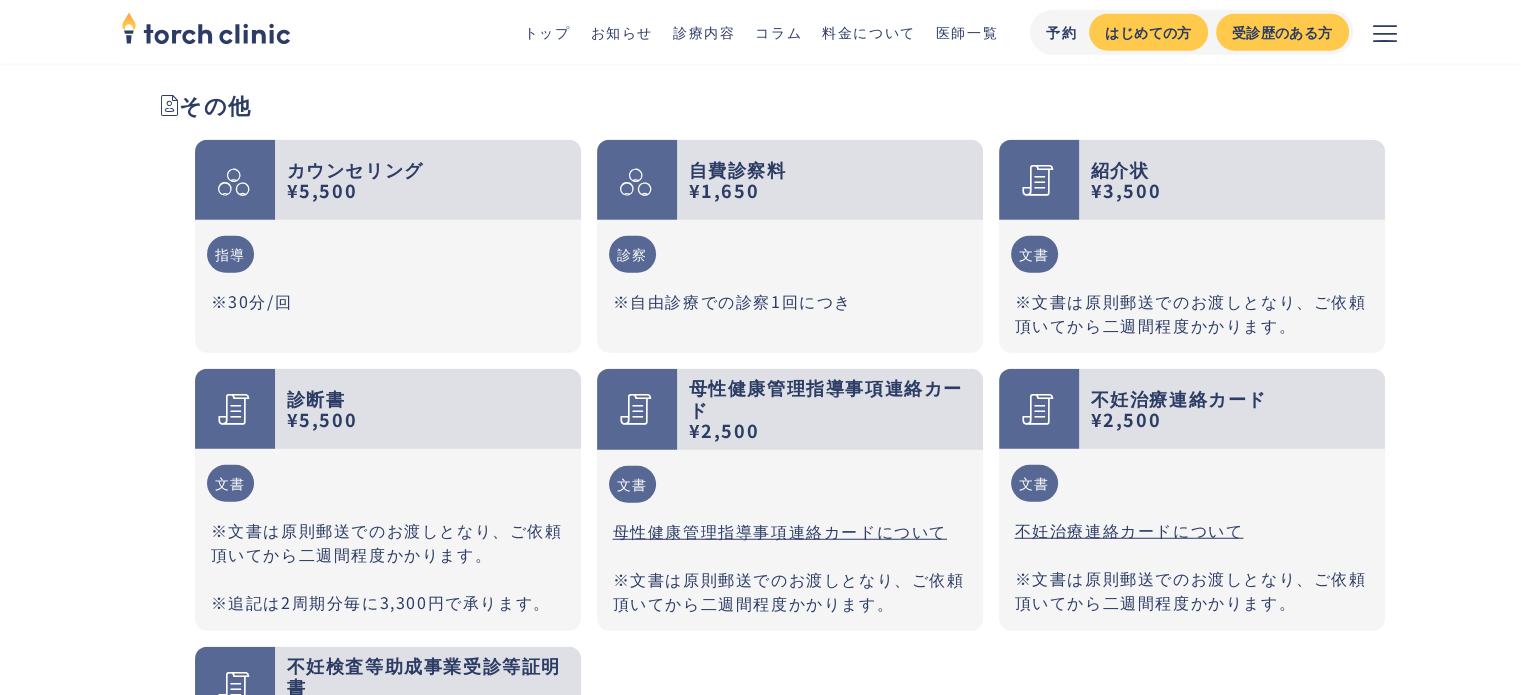 scroll, scrollTop: 5200, scrollLeft: 0, axis: vertical 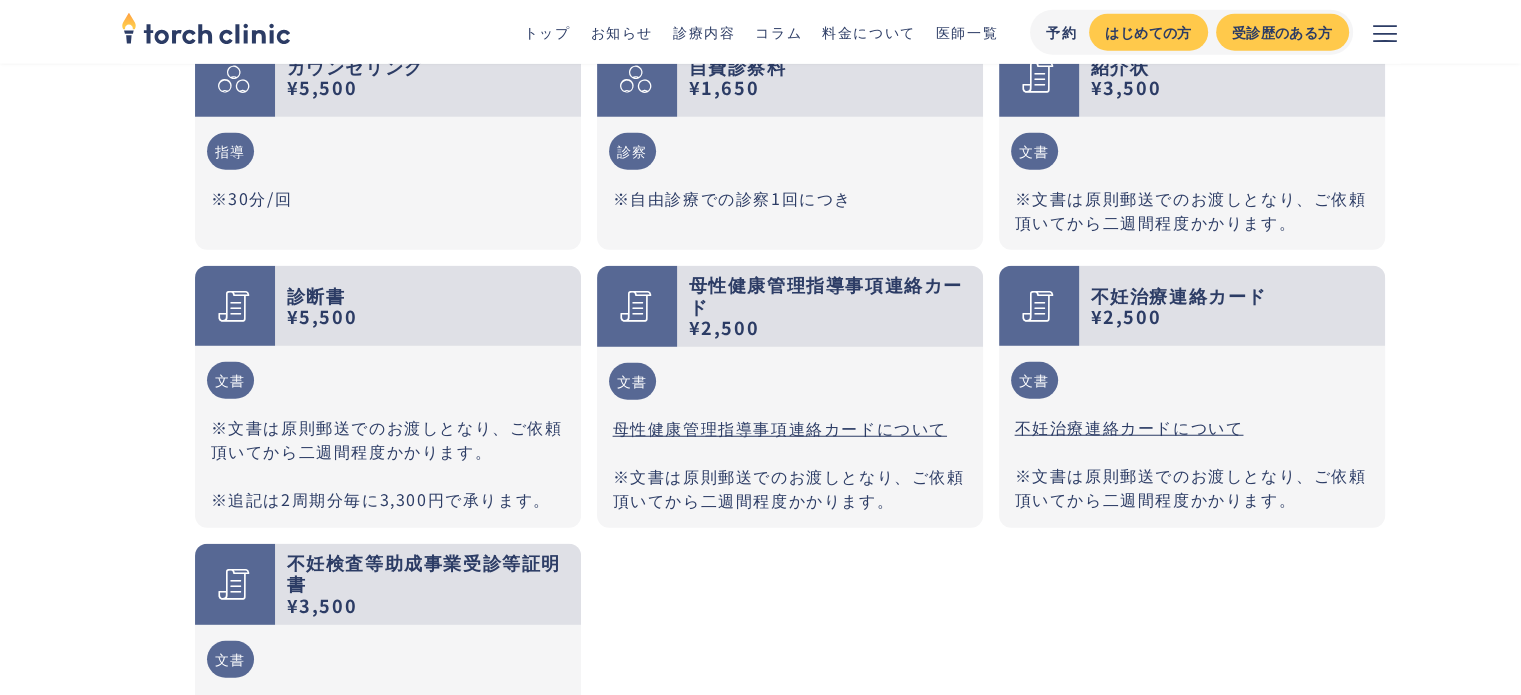 click on "スクリーニング" at bounding box center (671, 286) 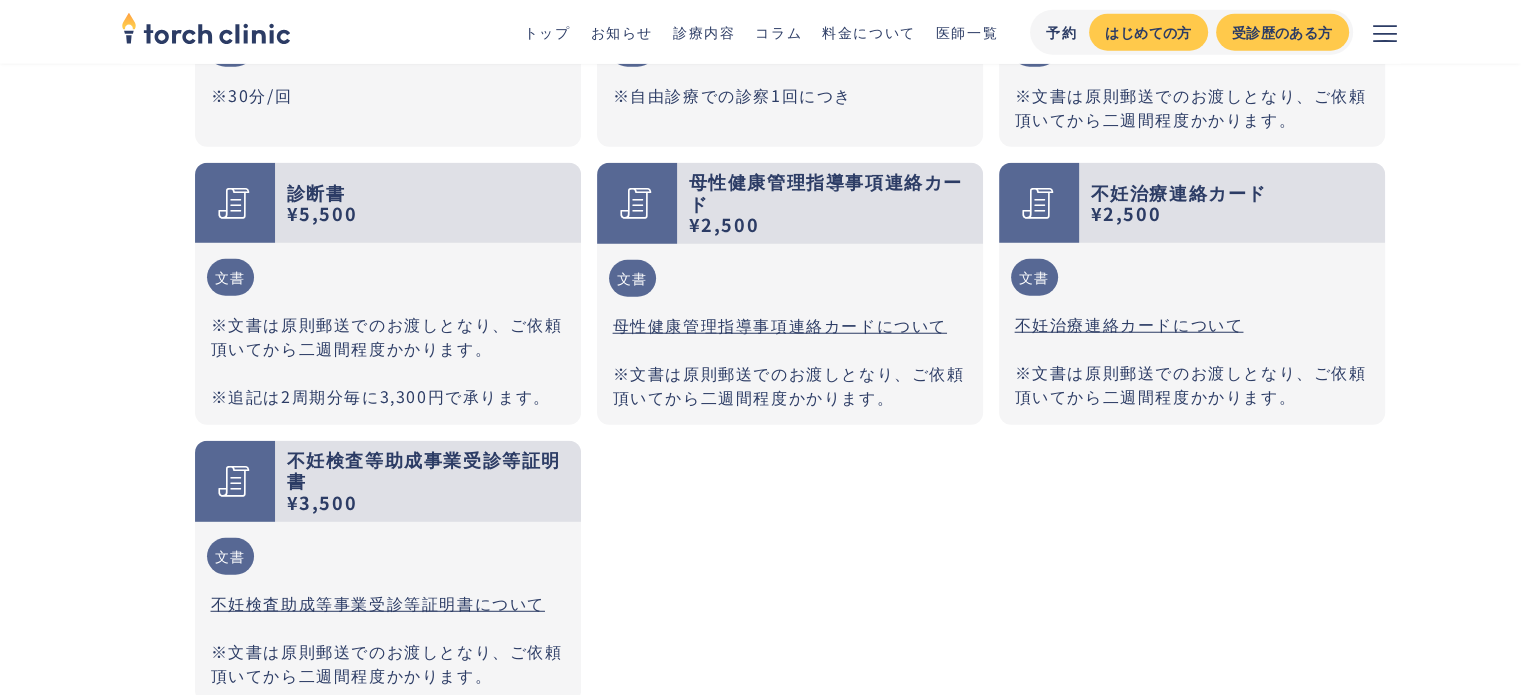 scroll, scrollTop: 5300, scrollLeft: 0, axis: vertical 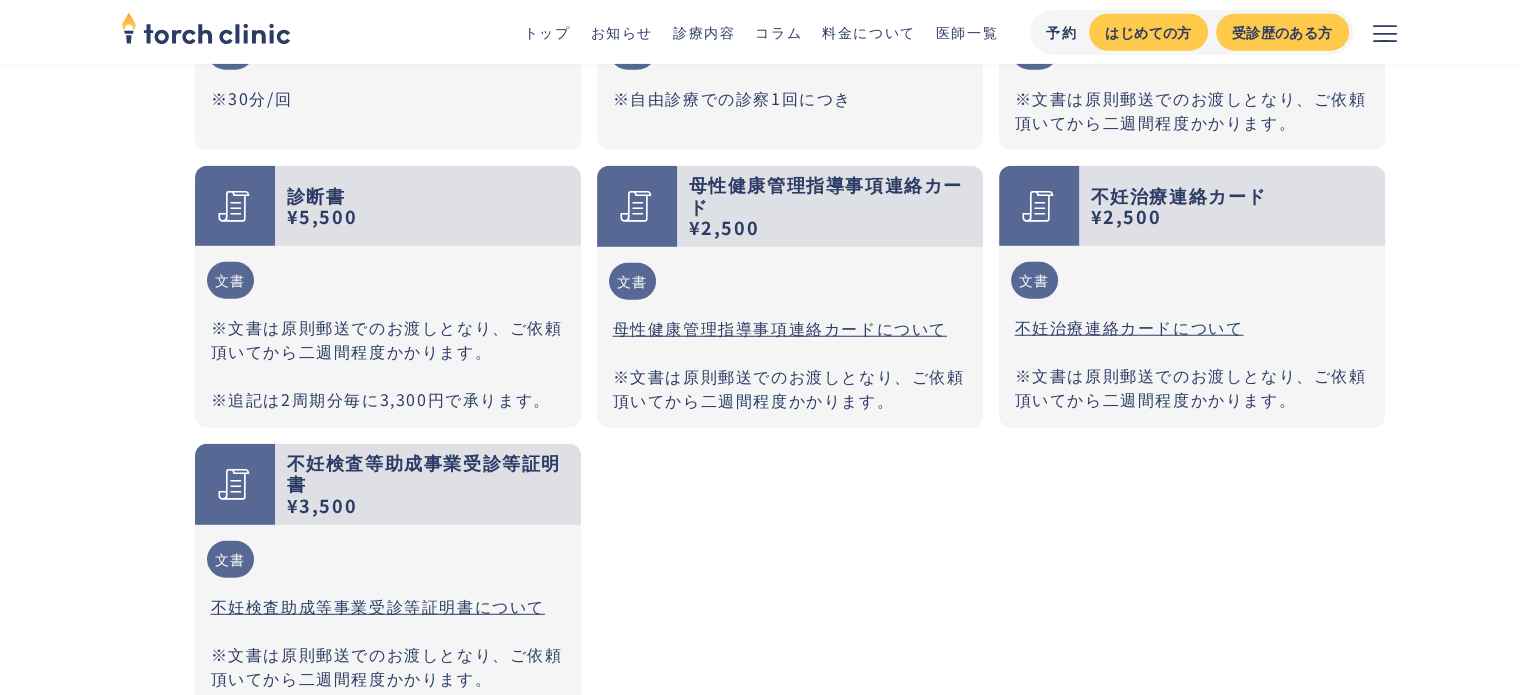 click on "採精キット事前送付" at bounding box center (777, 101) 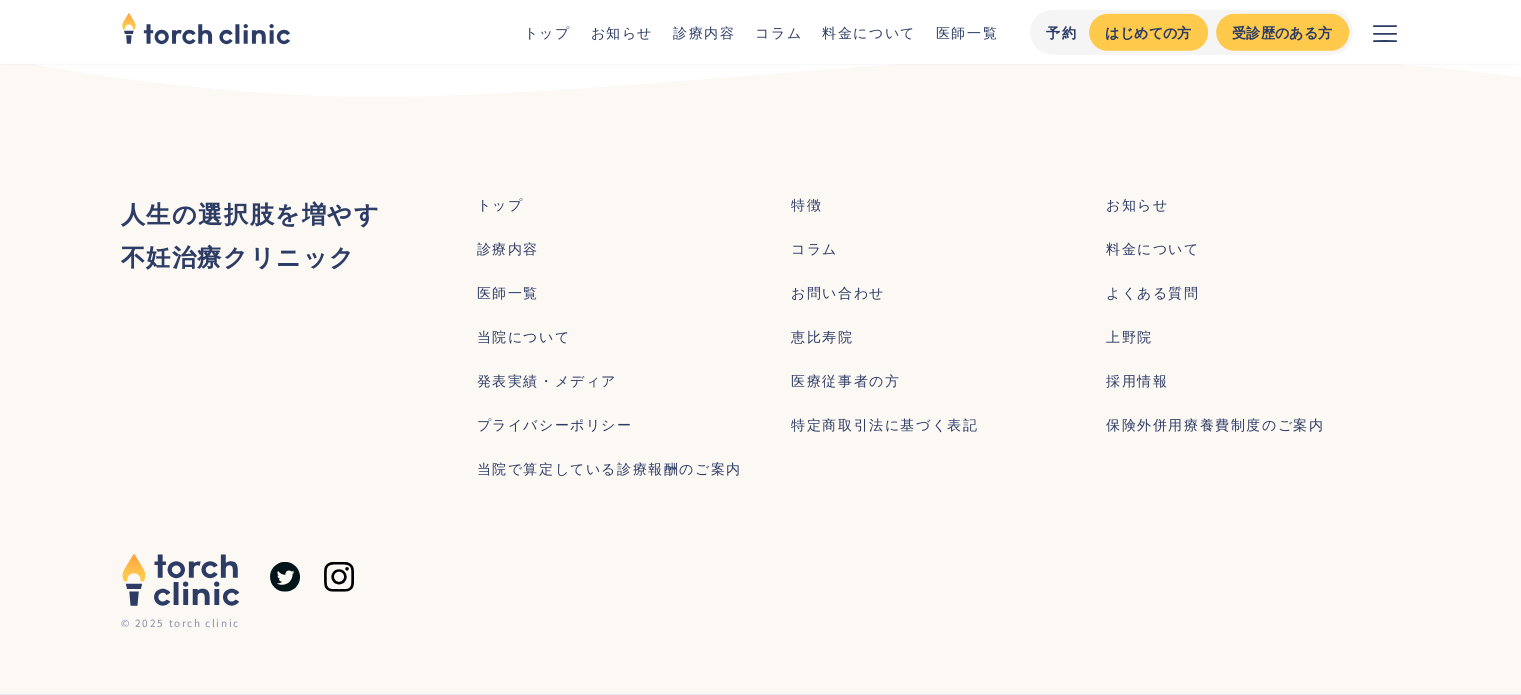 scroll, scrollTop: 6600, scrollLeft: 0, axis: vertical 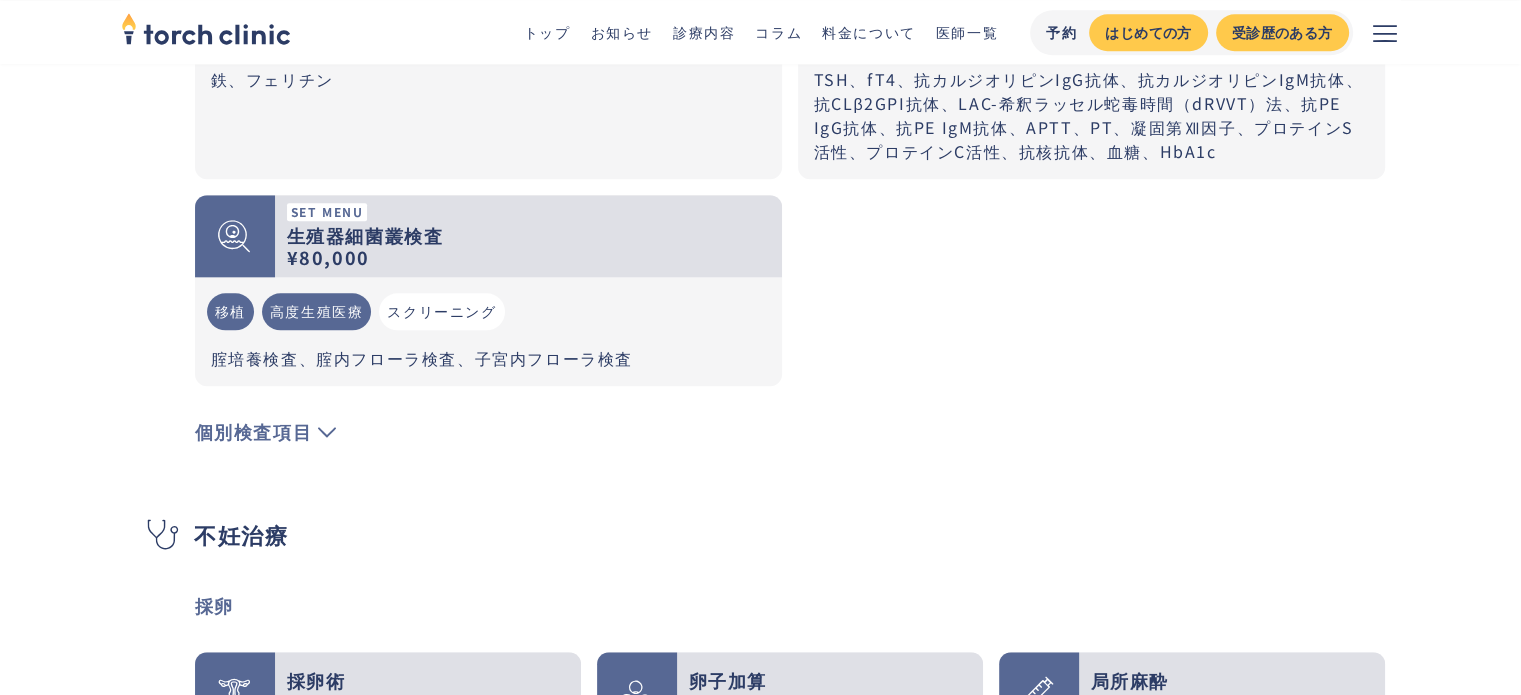 click on "個別検査項目" at bounding box center [254, 431] 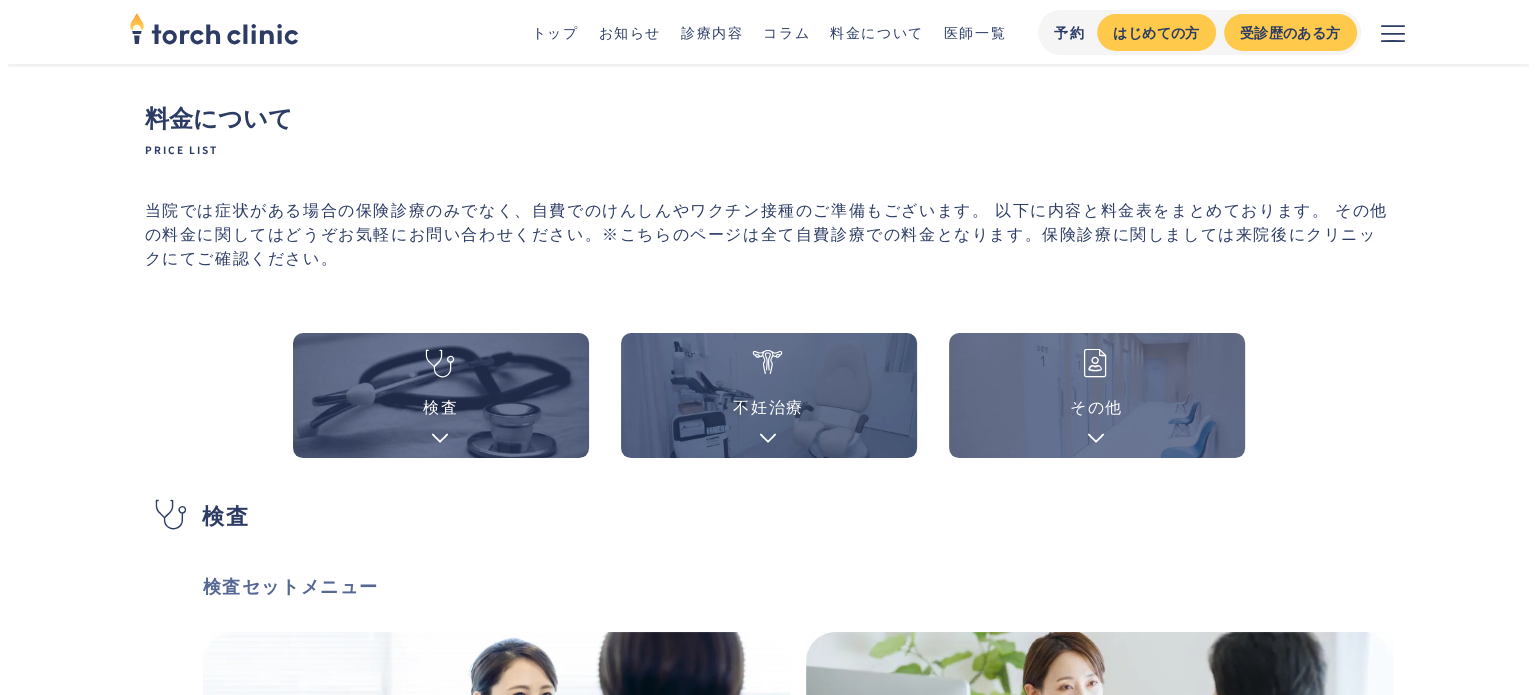 scroll, scrollTop: 0, scrollLeft: 0, axis: both 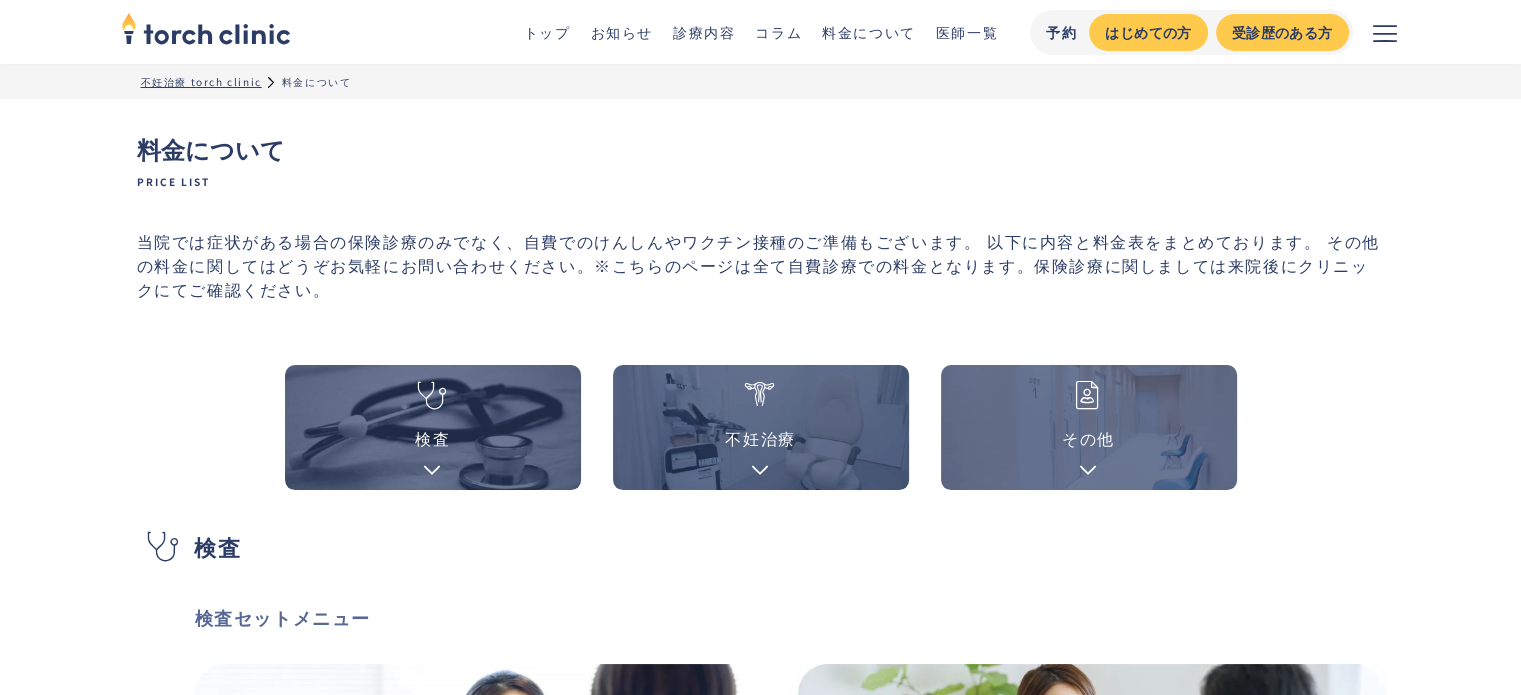 click at bounding box center [1385, 33] 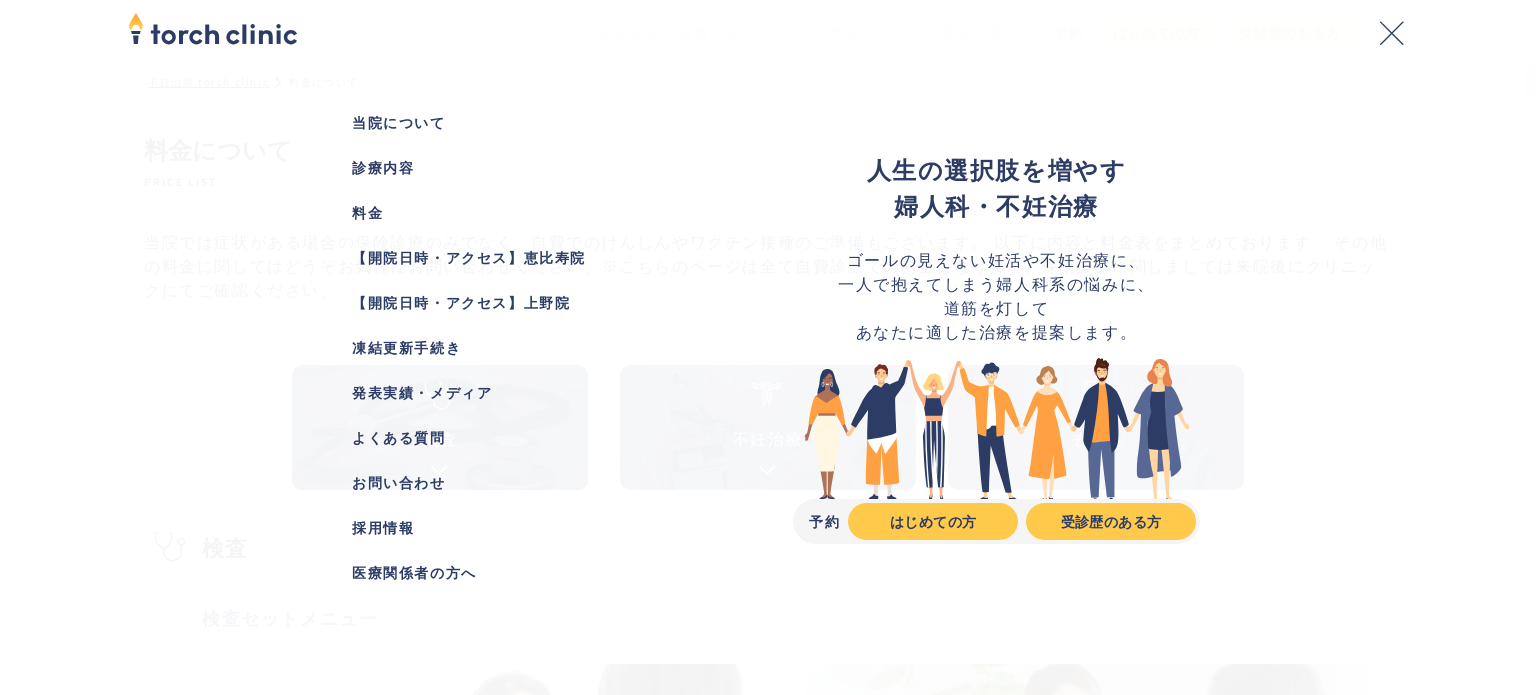 click on "凍結更新手続き" at bounding box center [406, 347] 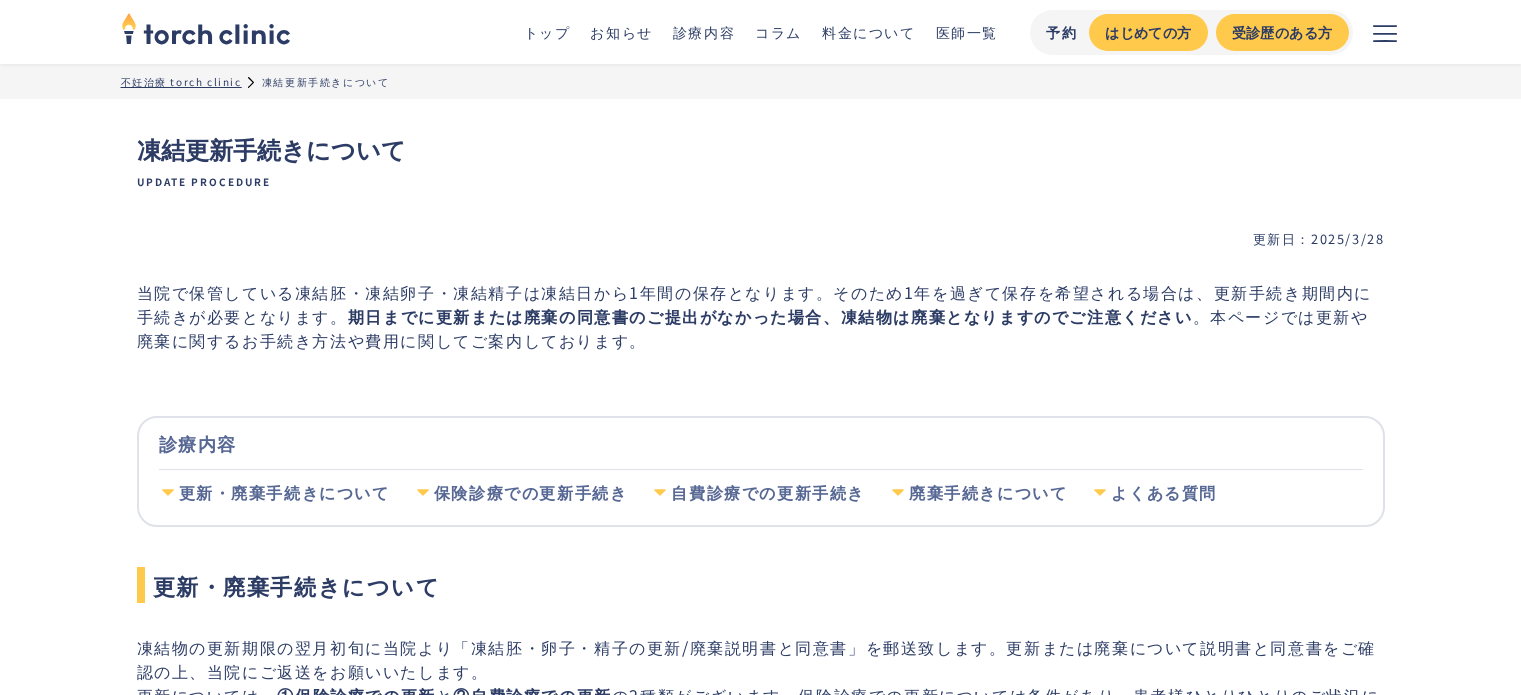 scroll, scrollTop: 0, scrollLeft: 0, axis: both 